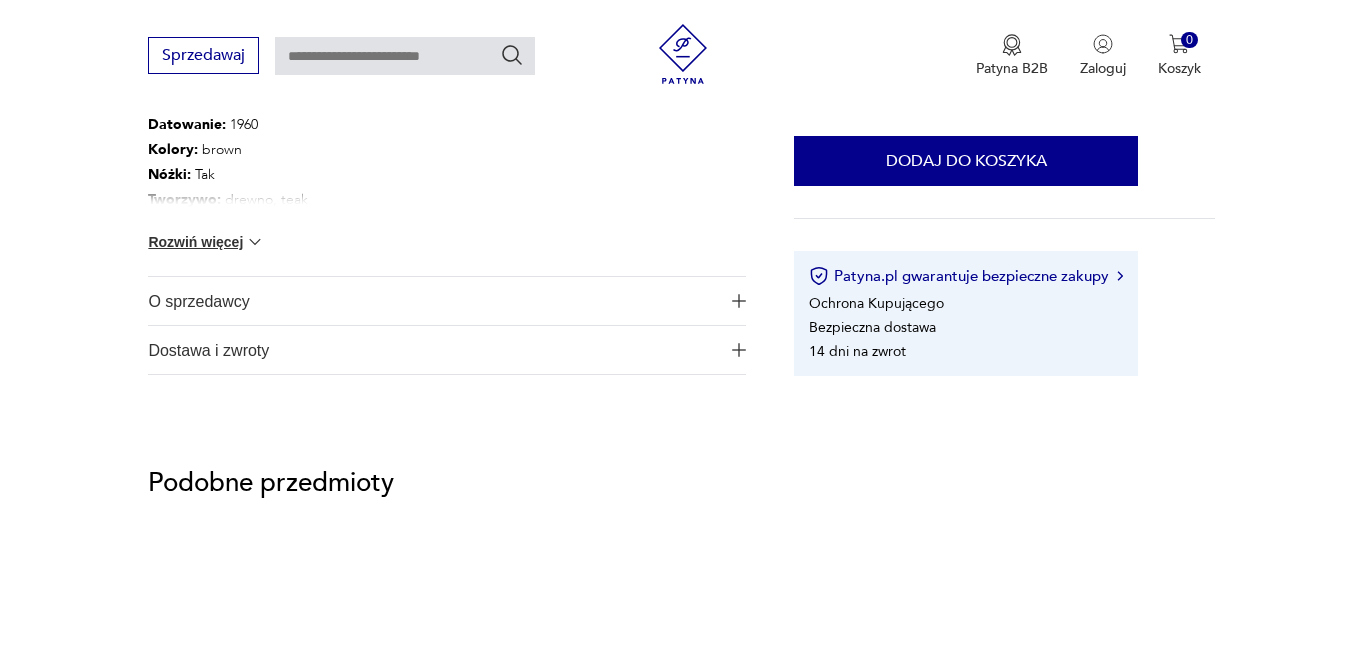 scroll, scrollTop: 1183, scrollLeft: 0, axis: vertical 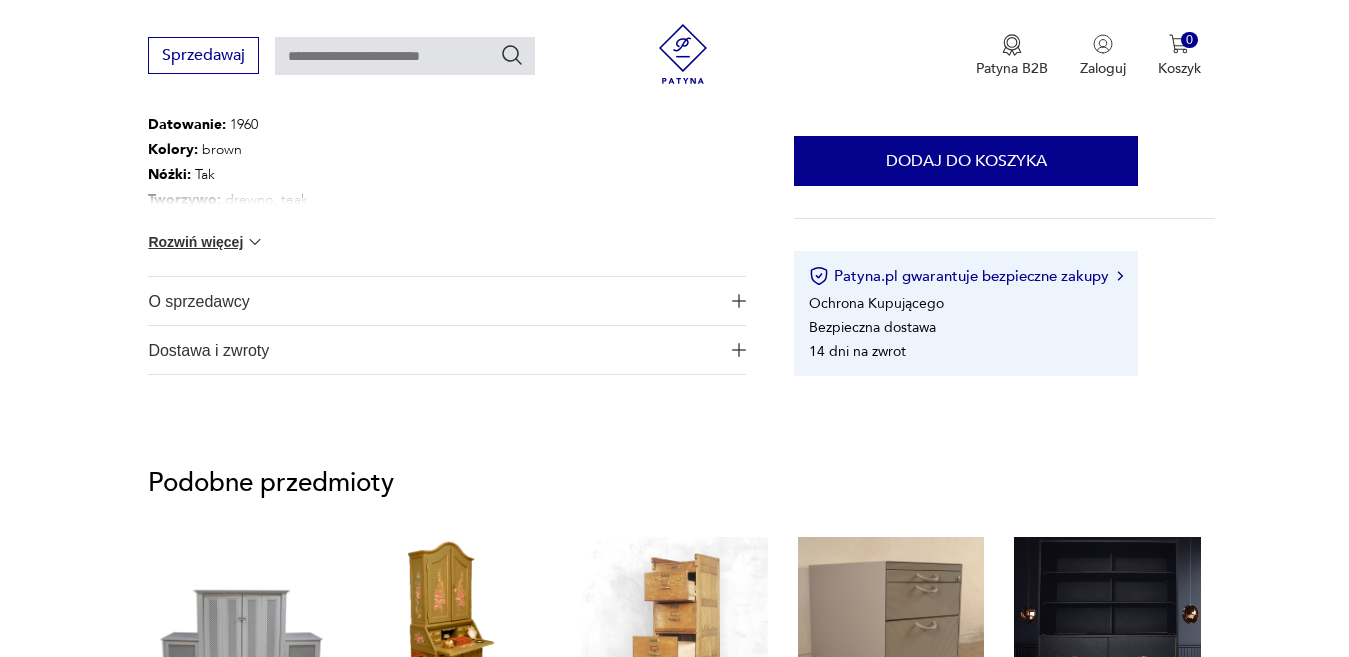 click on "Rozwiń więcej" at bounding box center (206, 242) 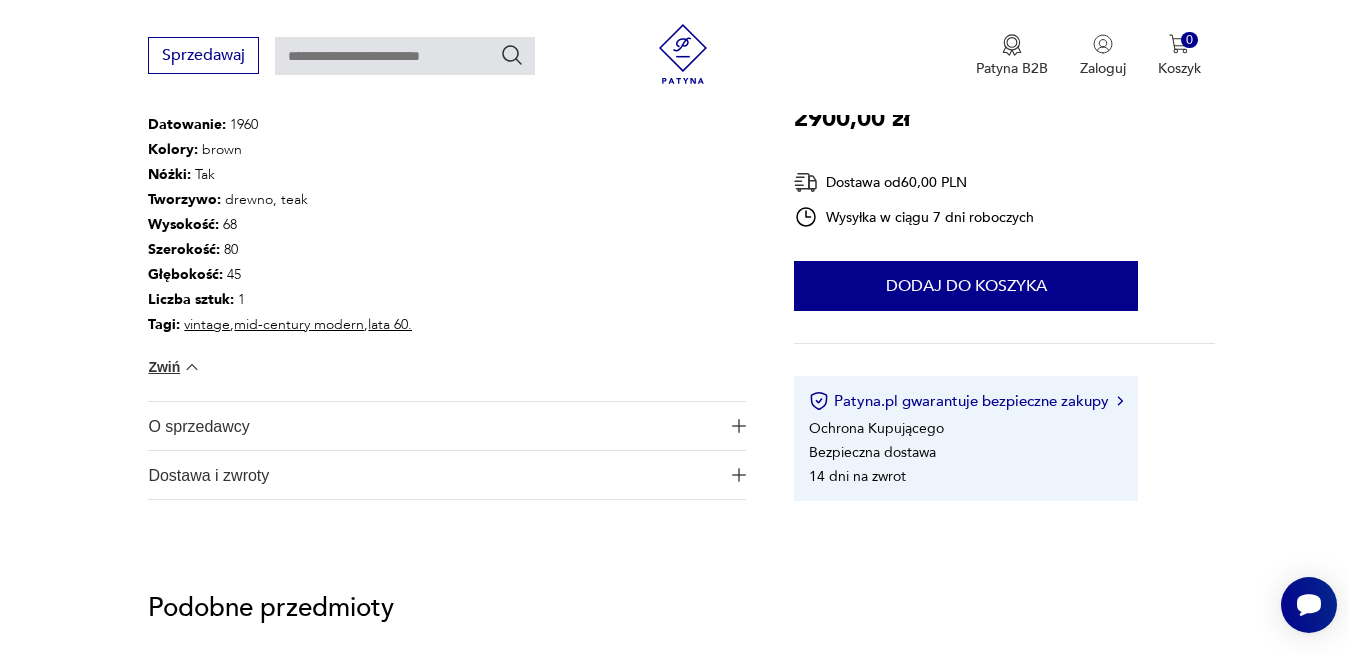 scroll, scrollTop: 0, scrollLeft: 0, axis: both 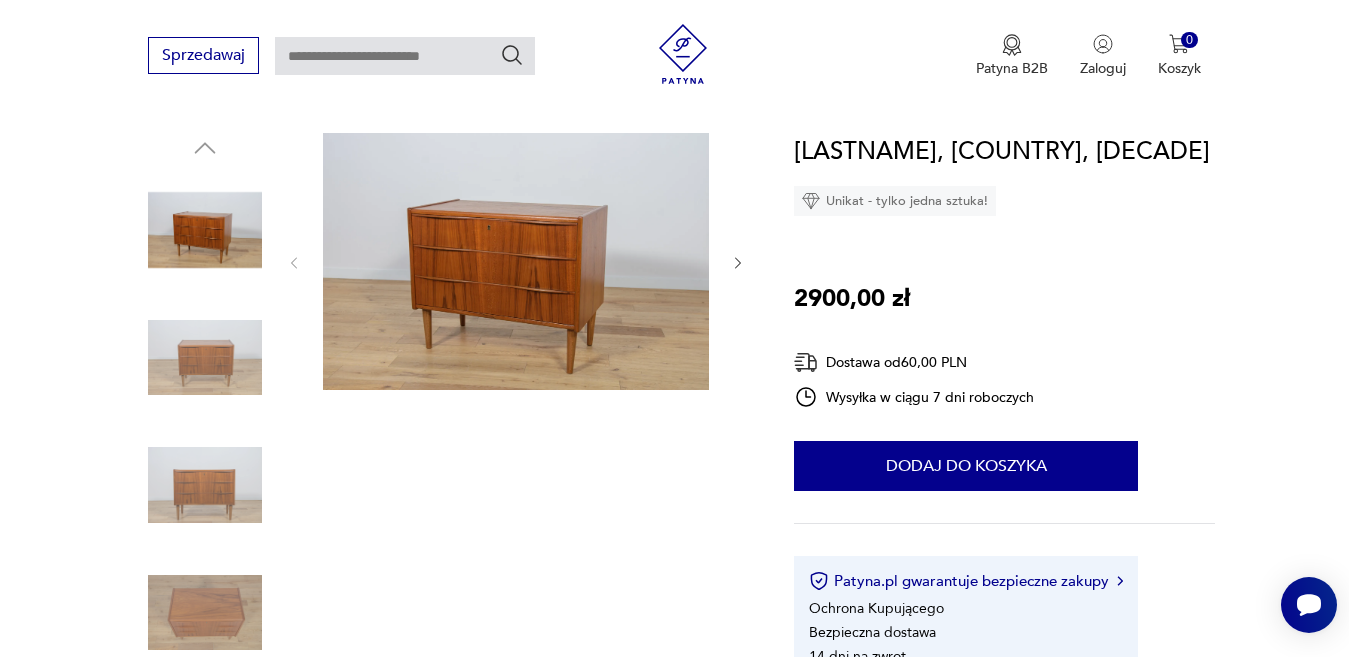 click at bounding box center [205, 358] 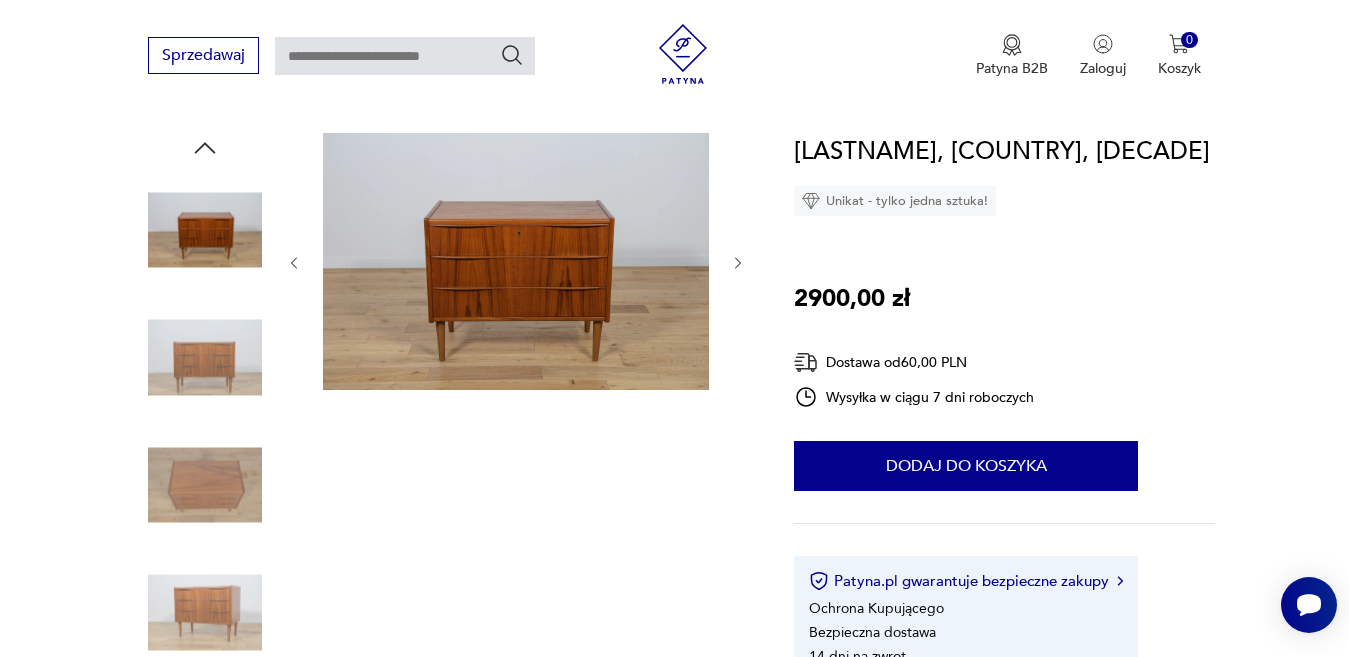 click at bounding box center [205, 358] 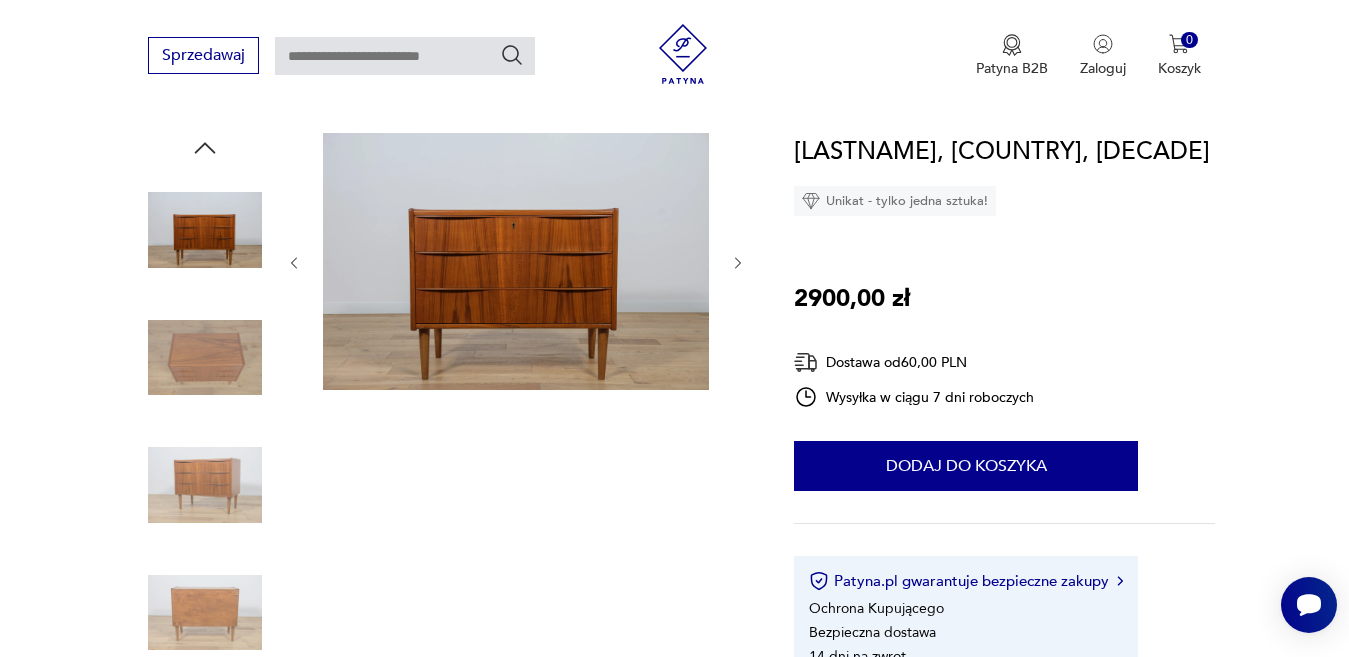 click at bounding box center [205, 485] 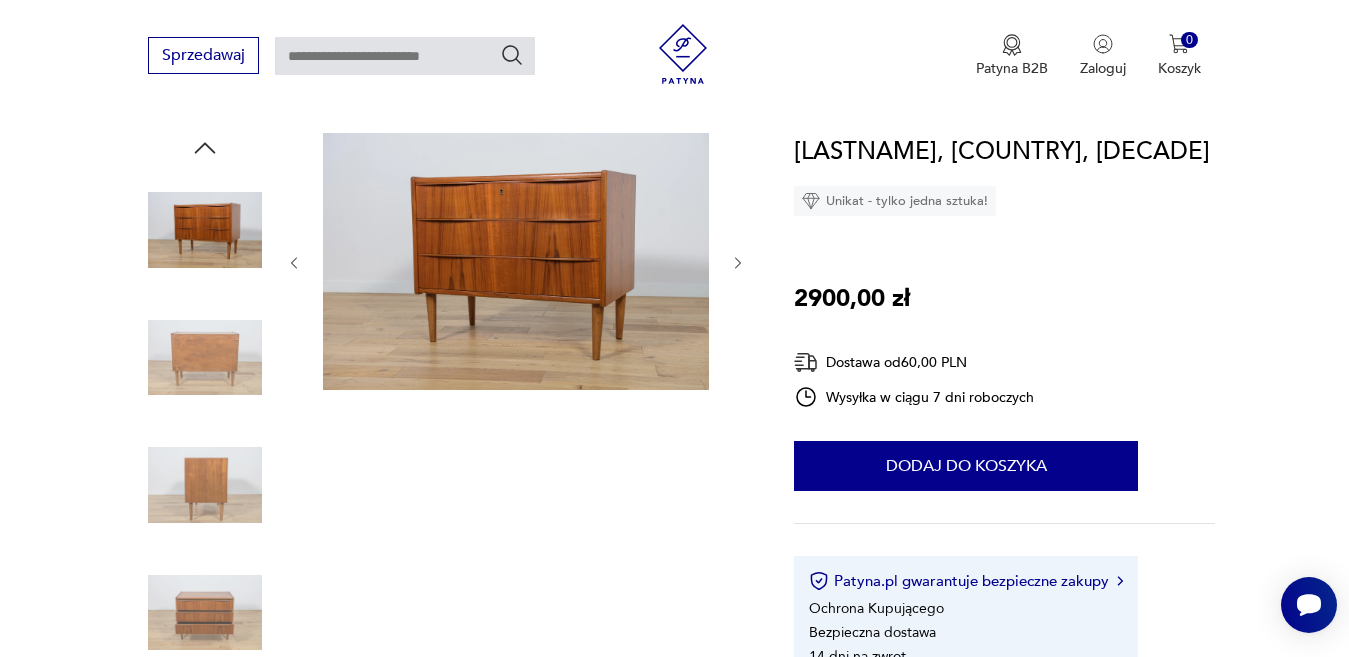 click at bounding box center (205, 358) 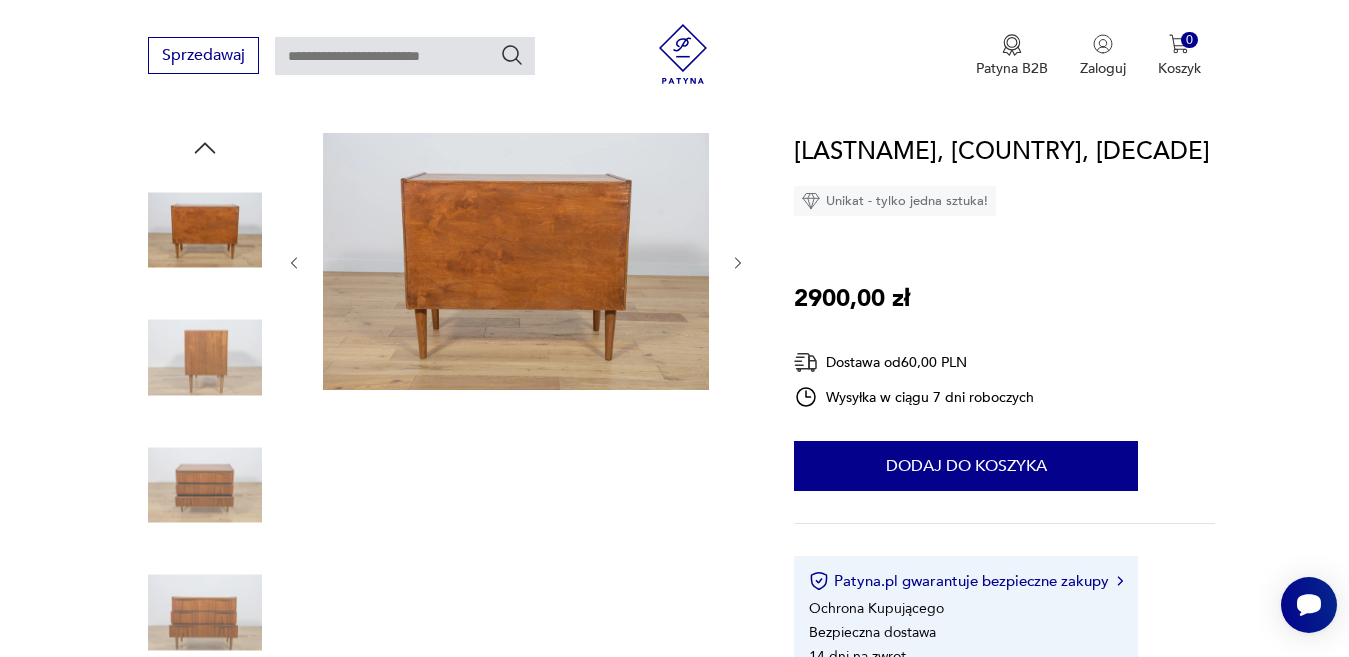 click at bounding box center [205, 485] 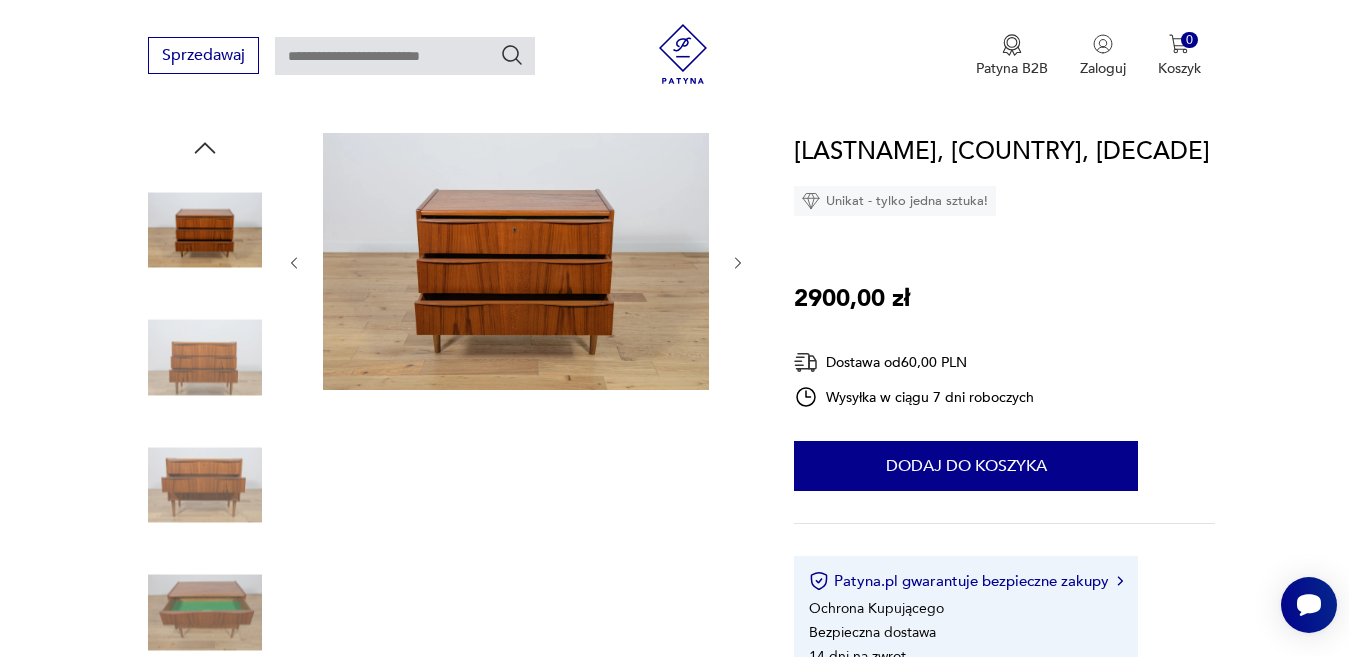 click at bounding box center (205, 485) 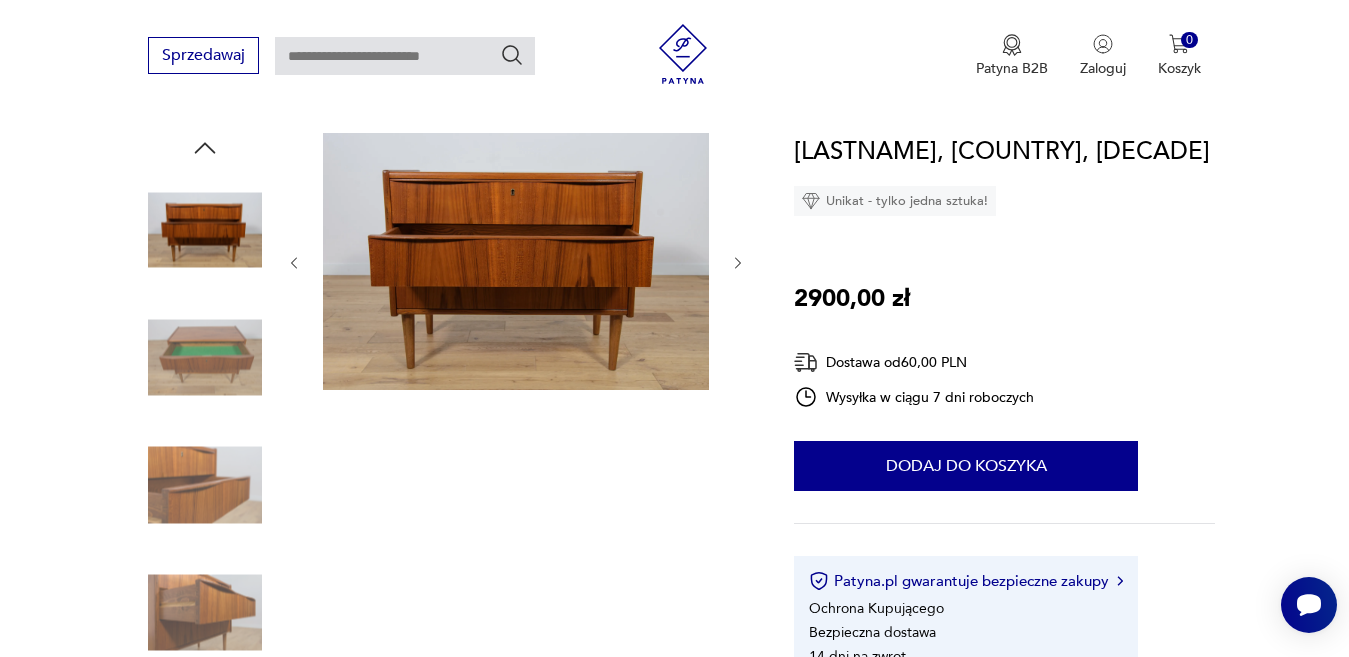 click at bounding box center [205, 358] 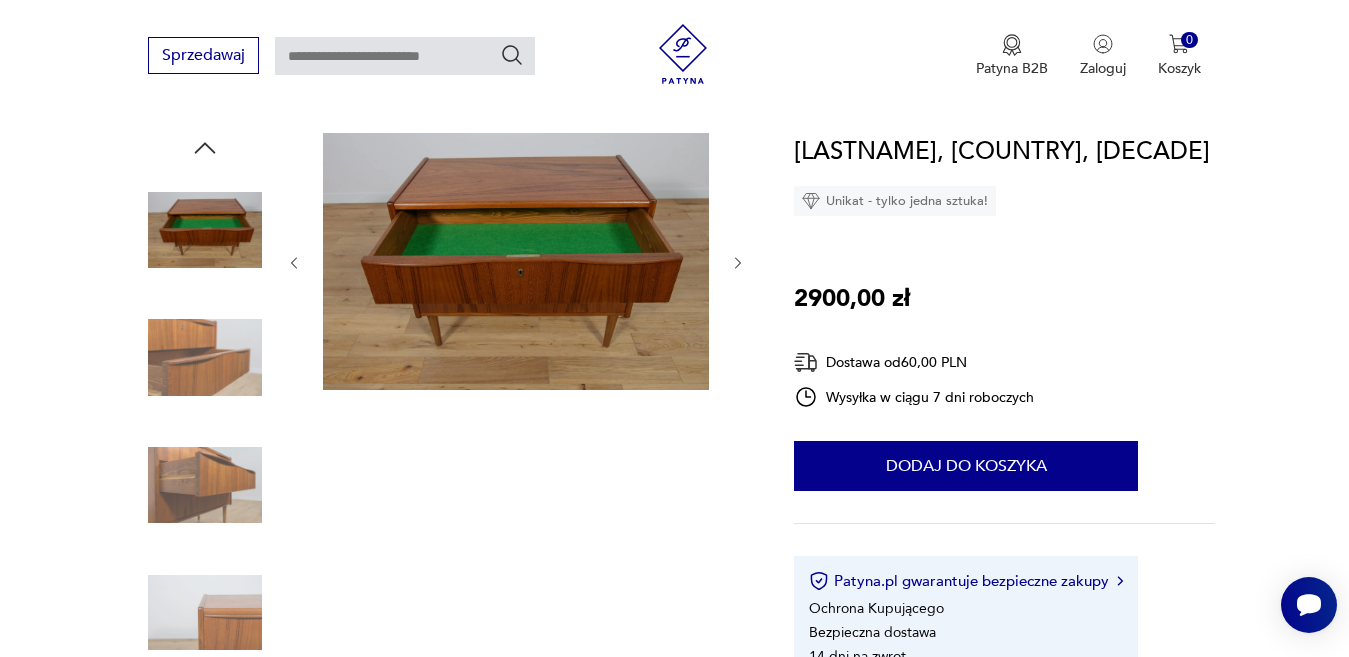 click at bounding box center (205, 358) 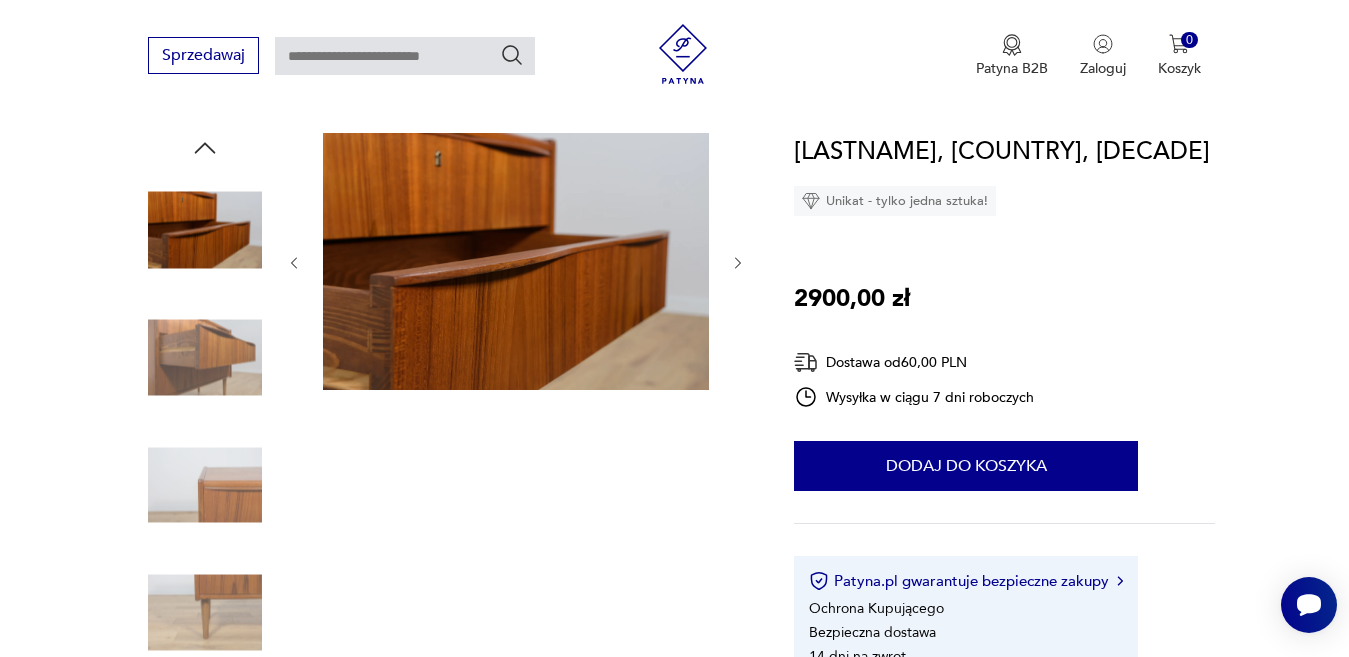 click at bounding box center [205, 358] 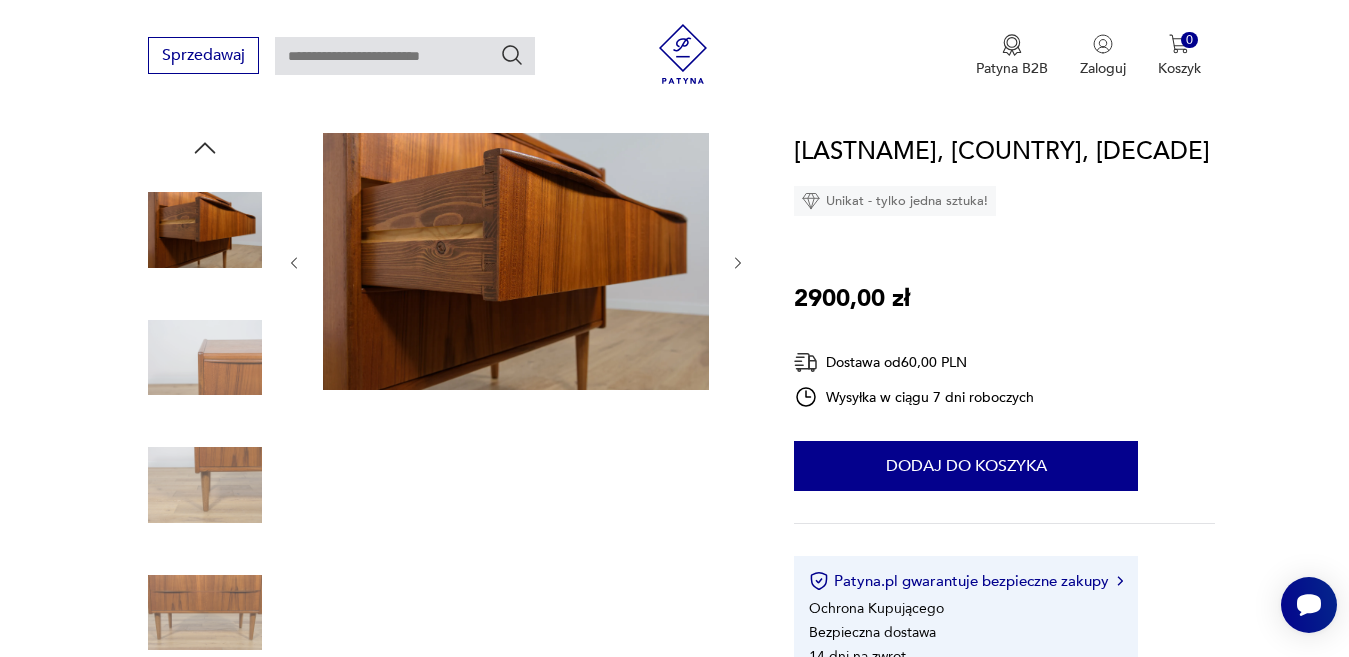 click at bounding box center [205, 358] 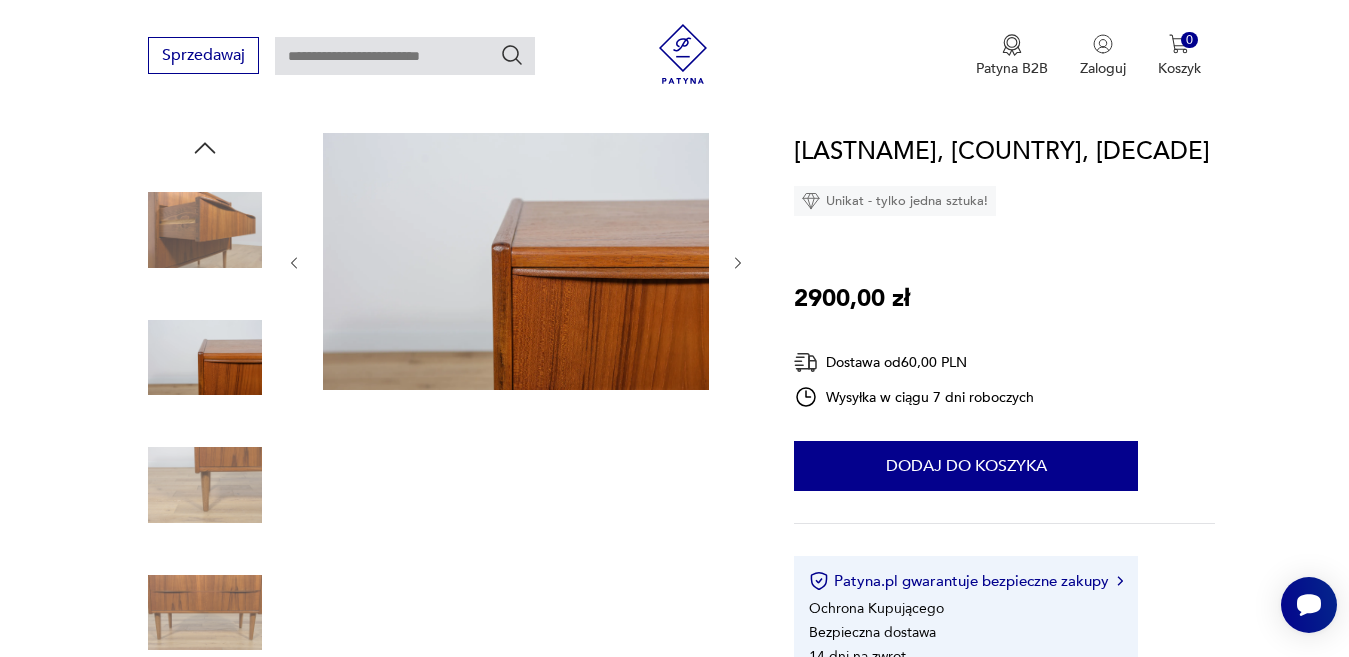 click at bounding box center (205, 423) 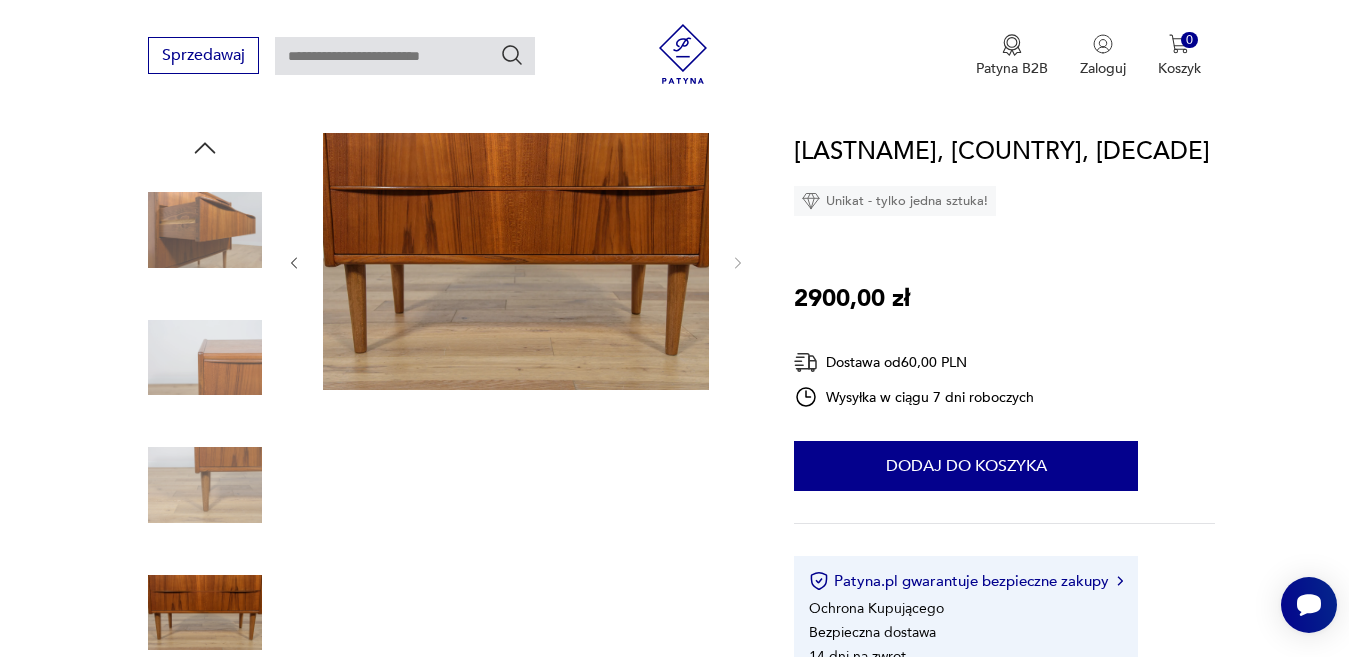 click 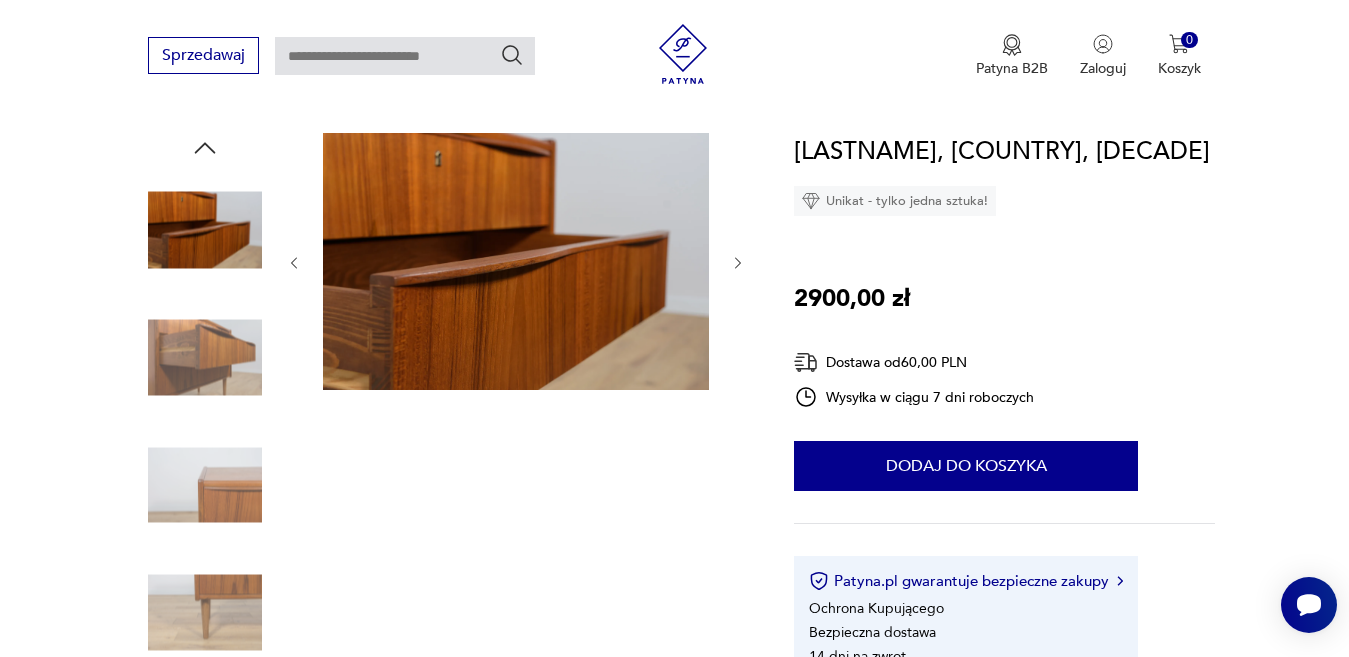 click 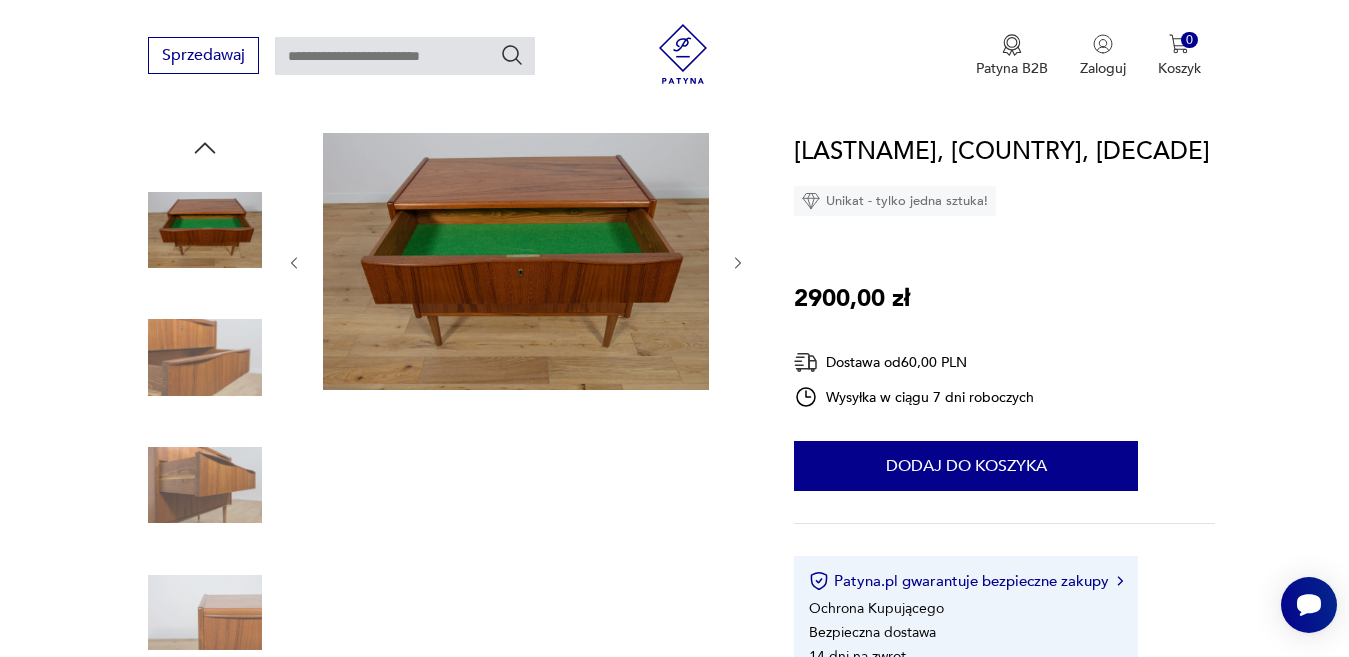 click 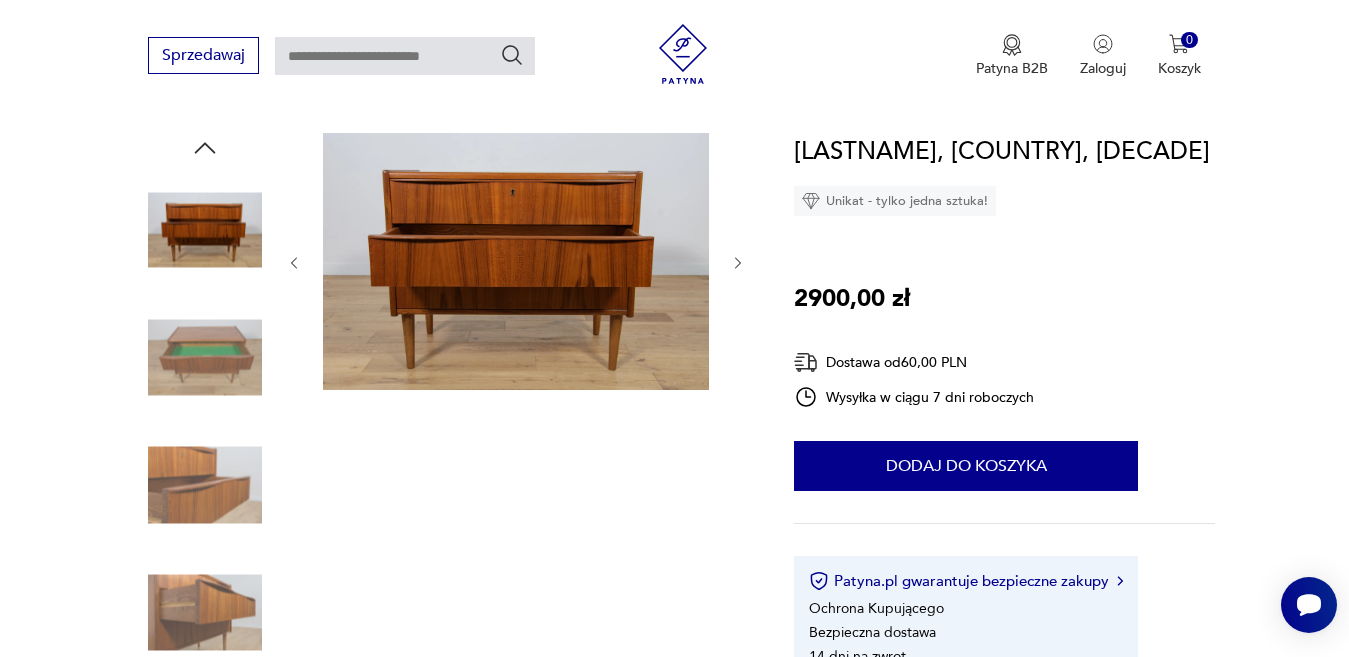 click 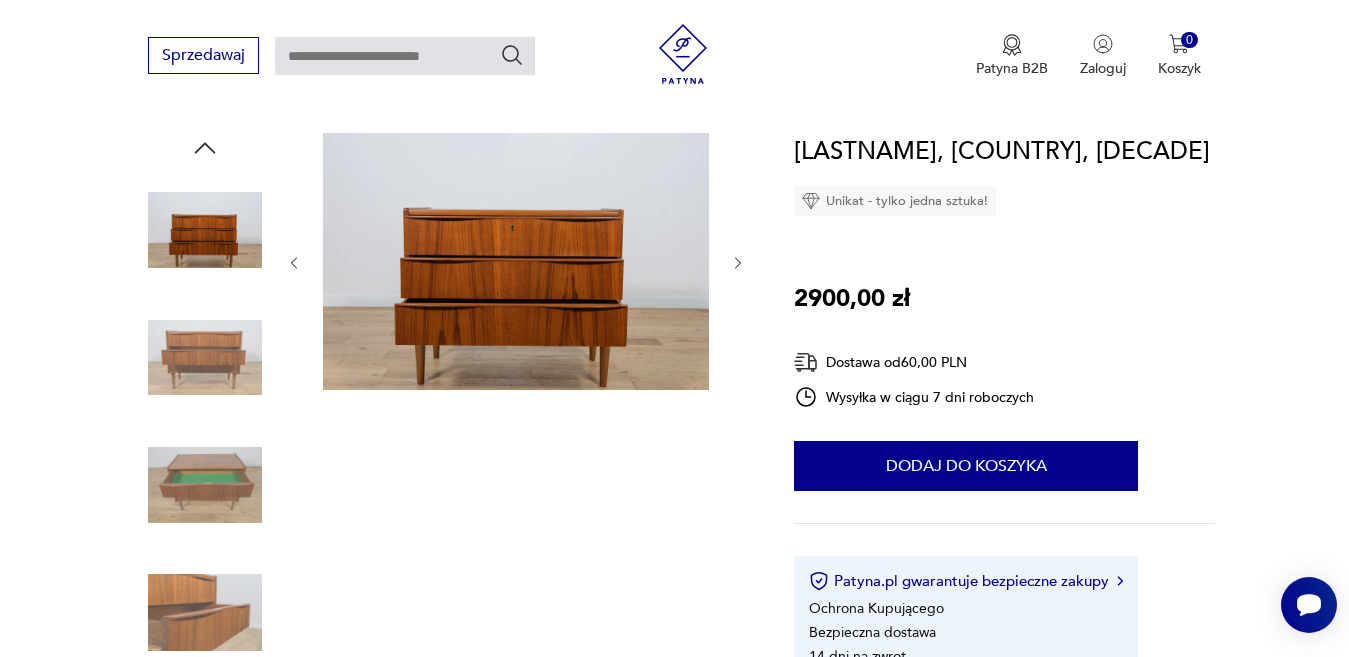 click 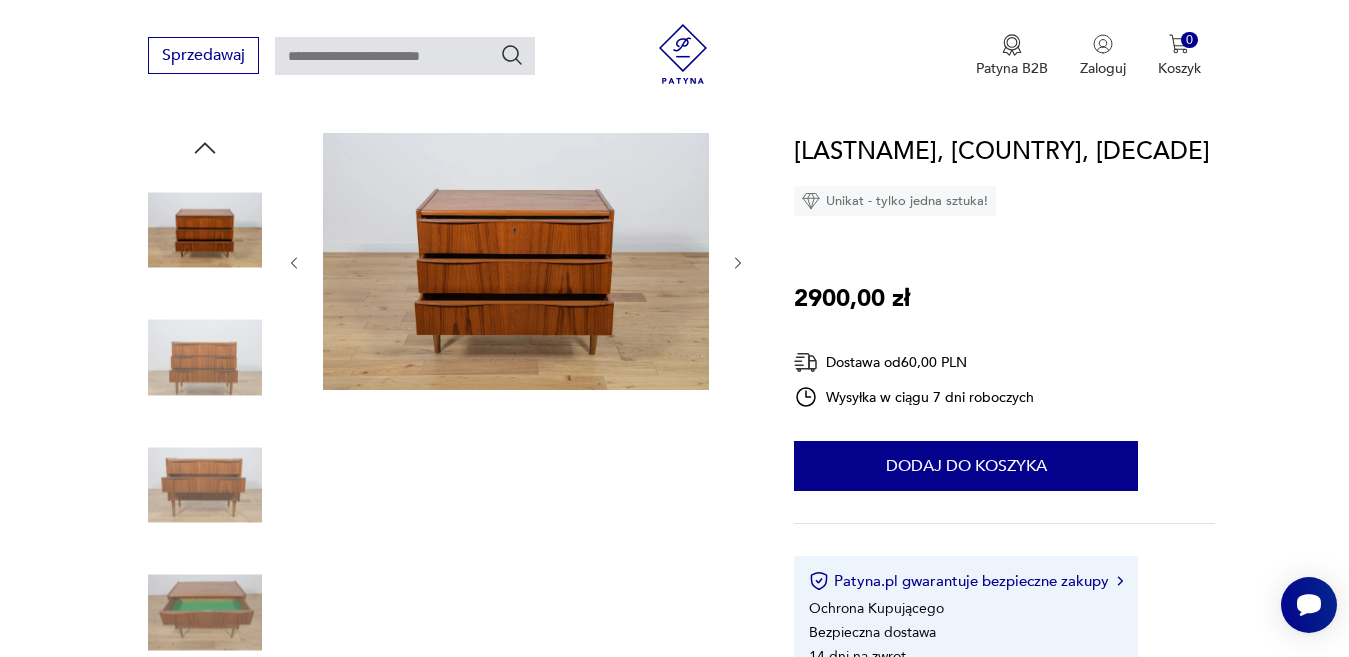 click at bounding box center [205, 230] 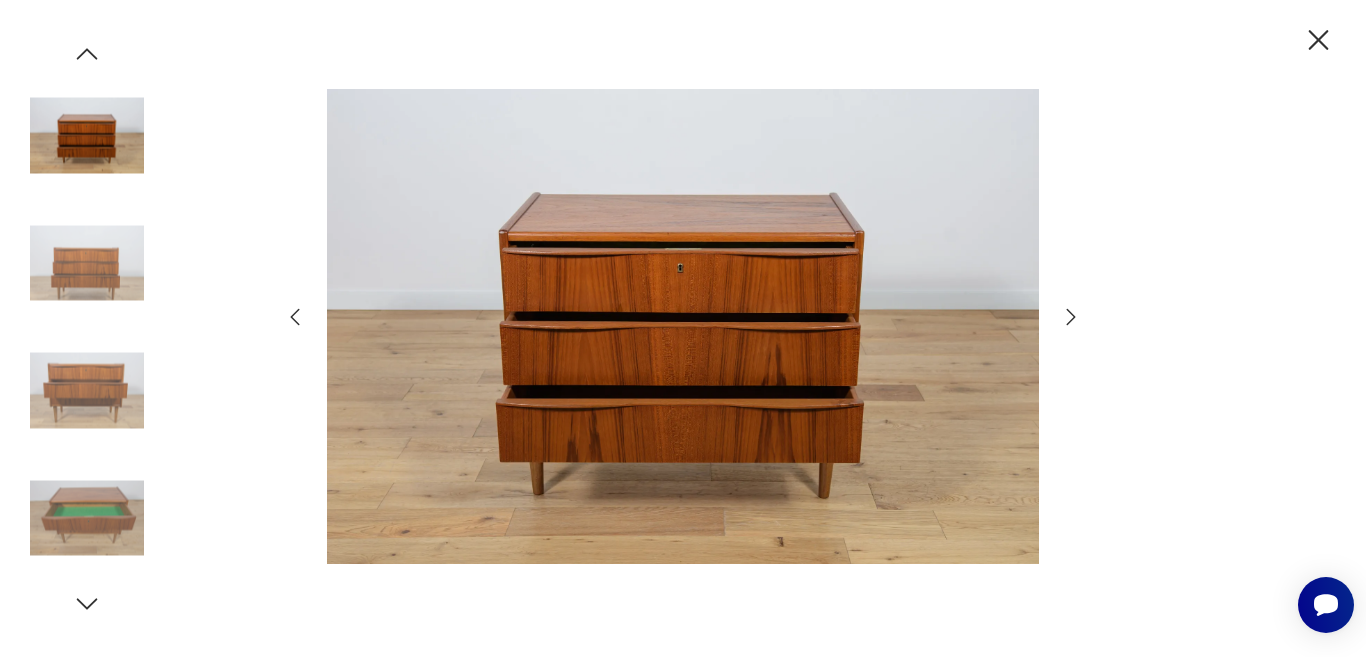 click at bounding box center [87, 263] 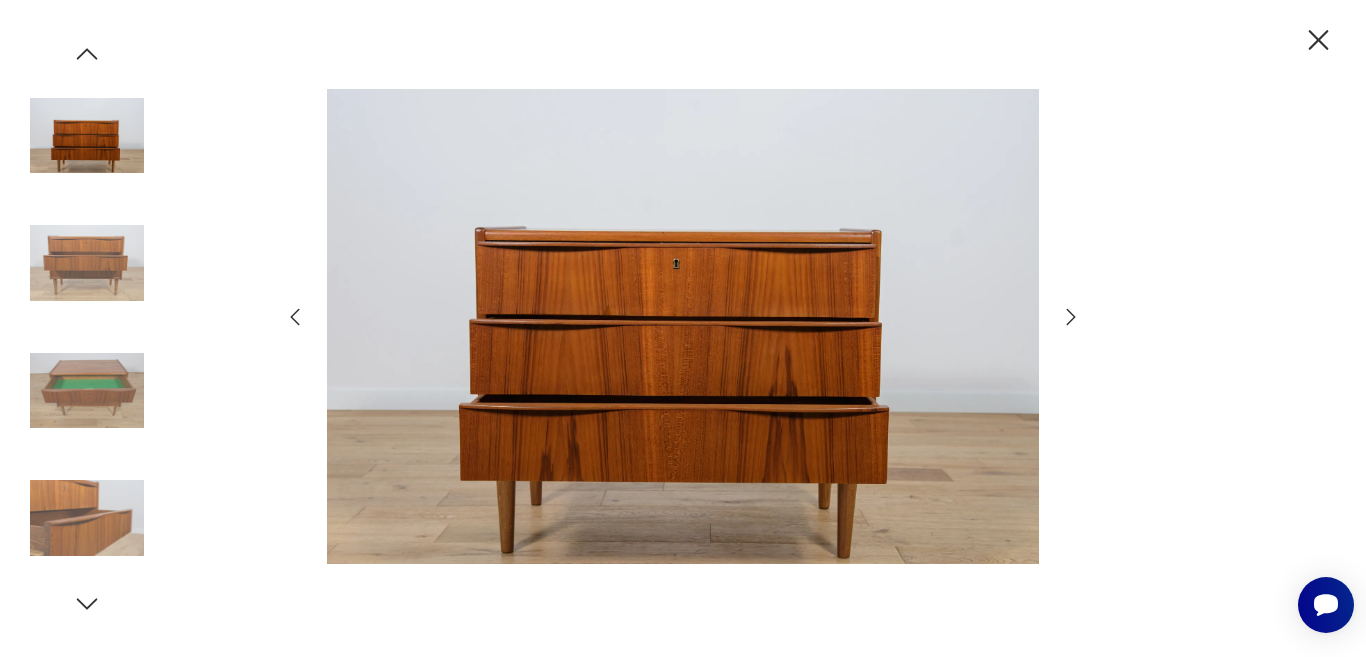 click at bounding box center [87, 263] 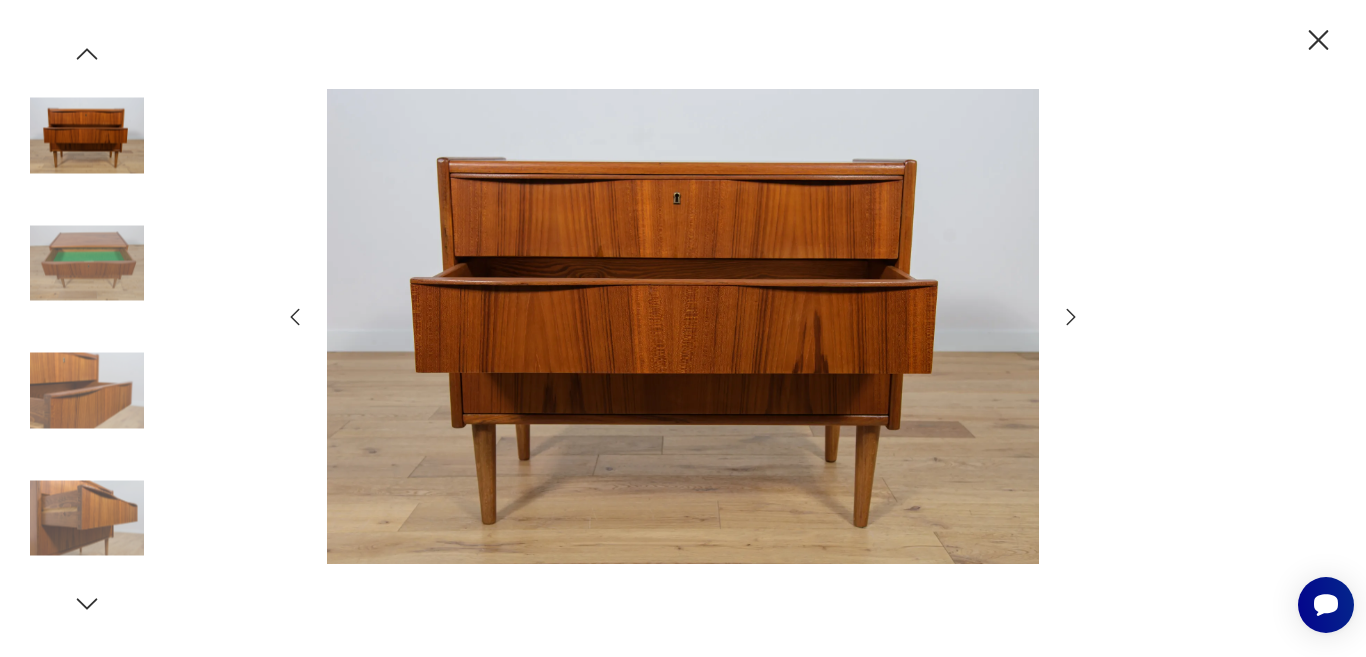 click at bounding box center (87, 329) 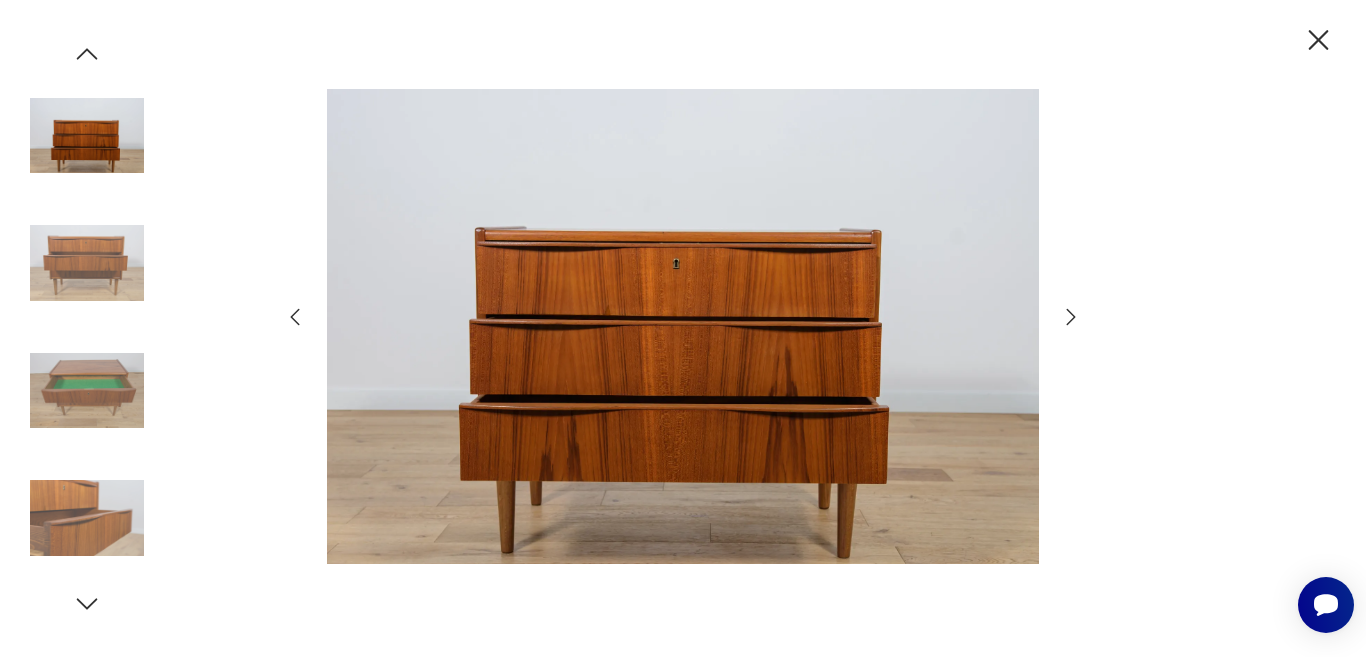 click 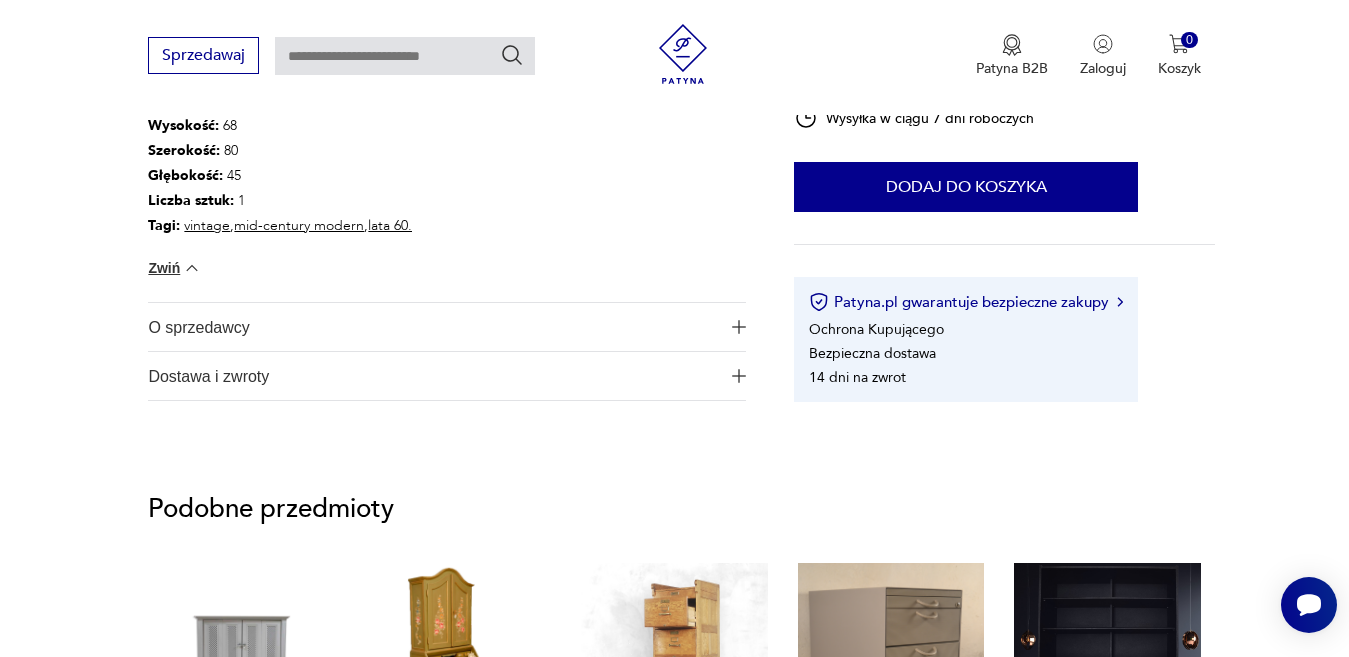 scroll, scrollTop: 1281, scrollLeft: 0, axis: vertical 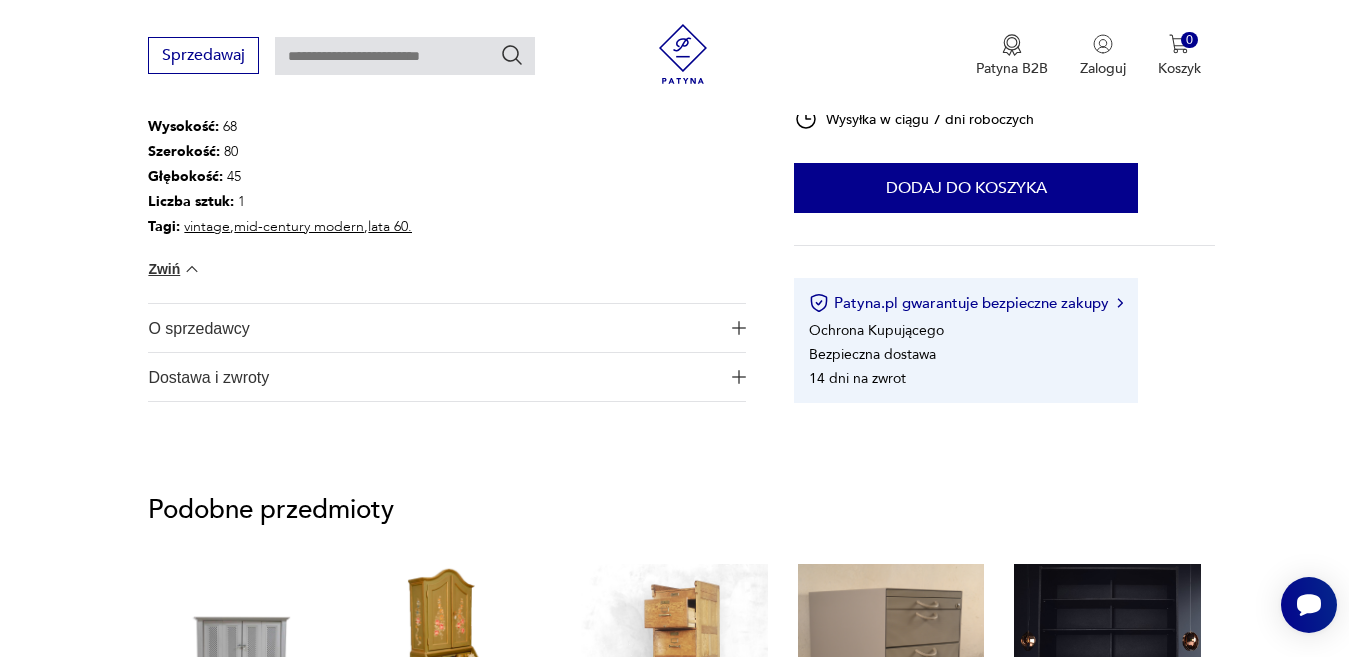 click at bounding box center [739, 328] 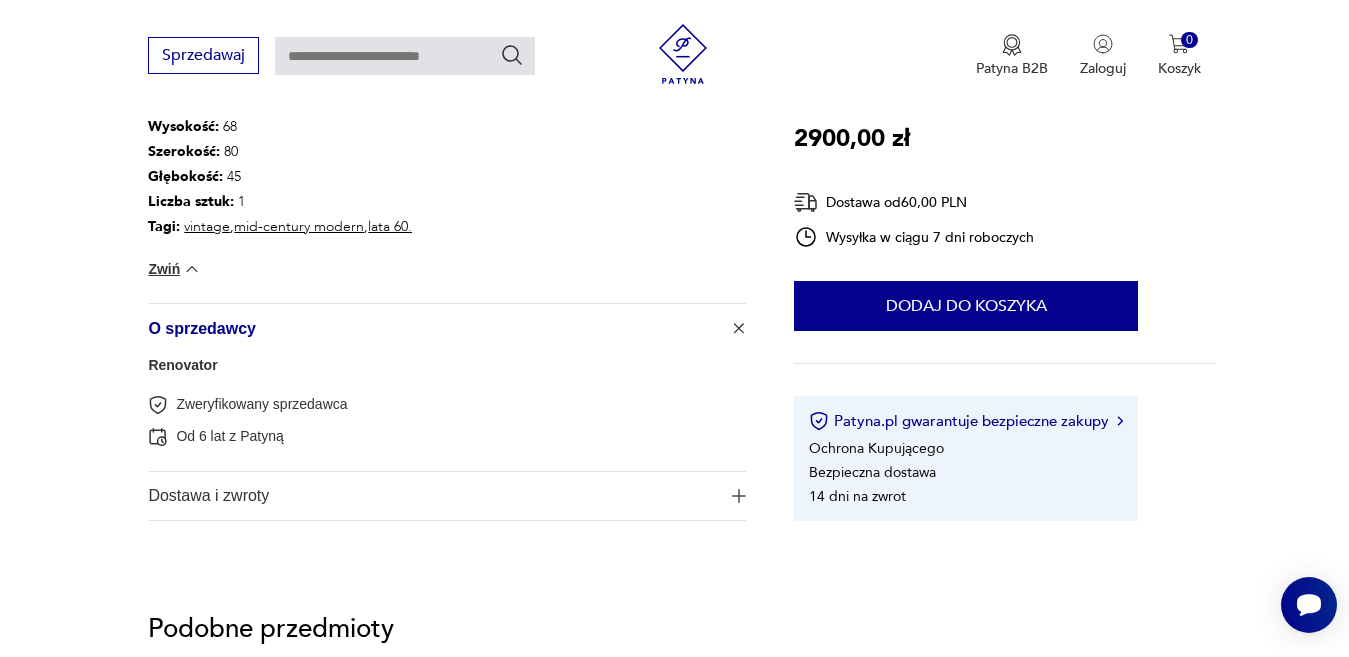 click on "Dostawa i zwroty" at bounding box center (447, 496) 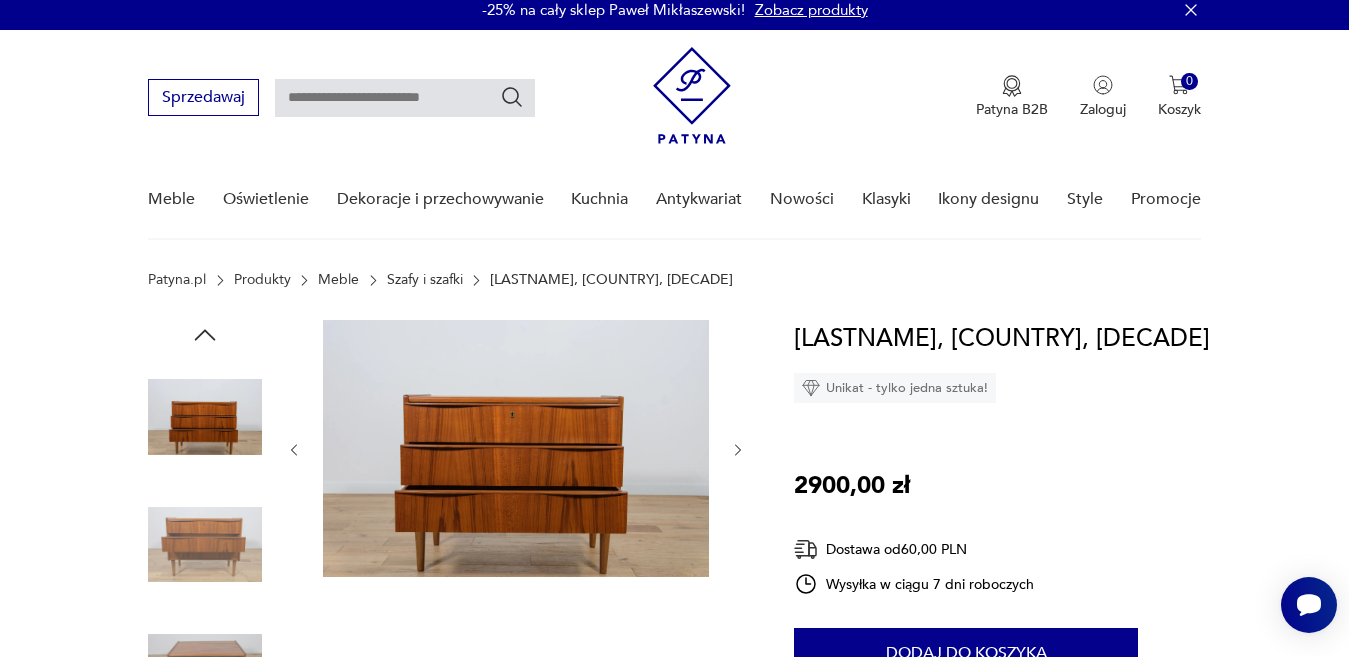 scroll, scrollTop: 0, scrollLeft: 0, axis: both 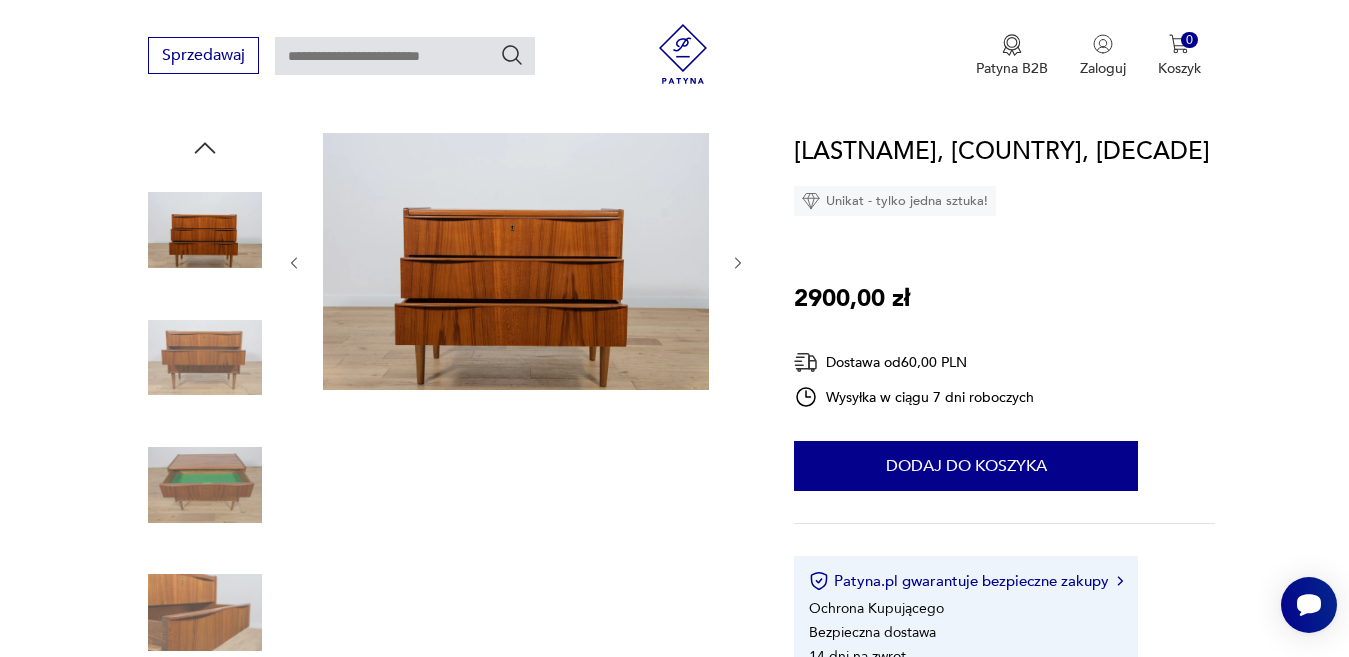 click 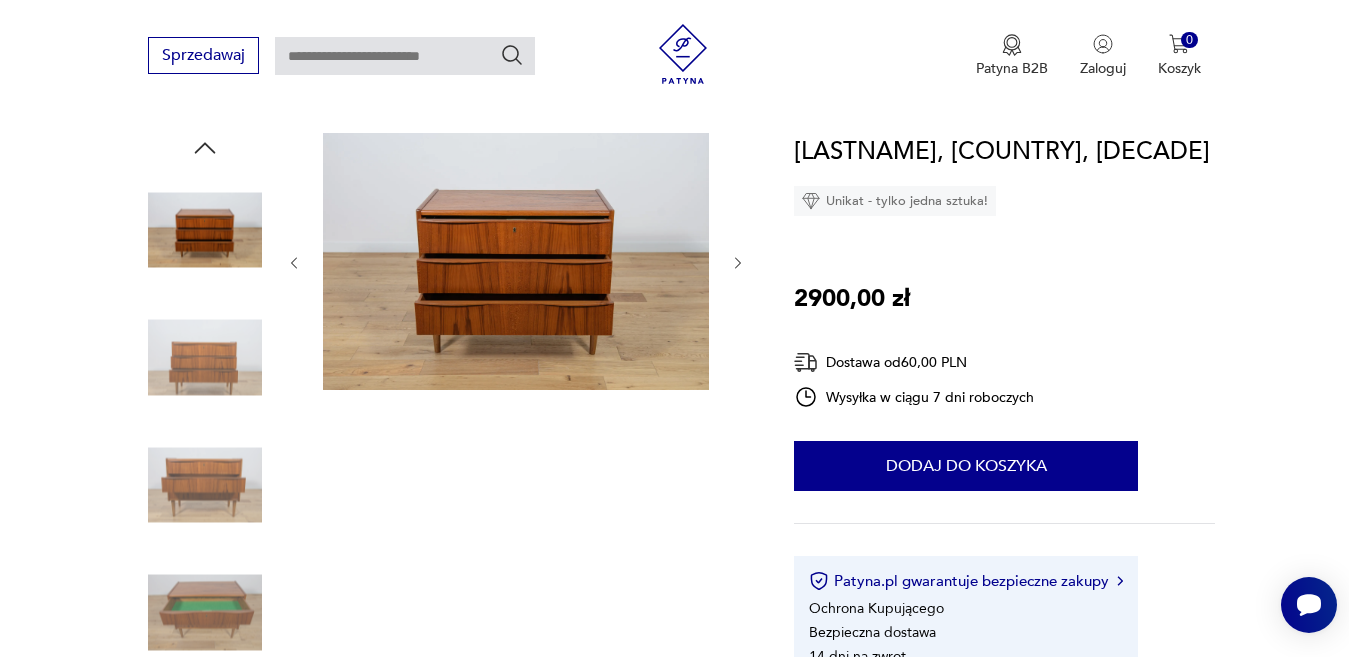 click 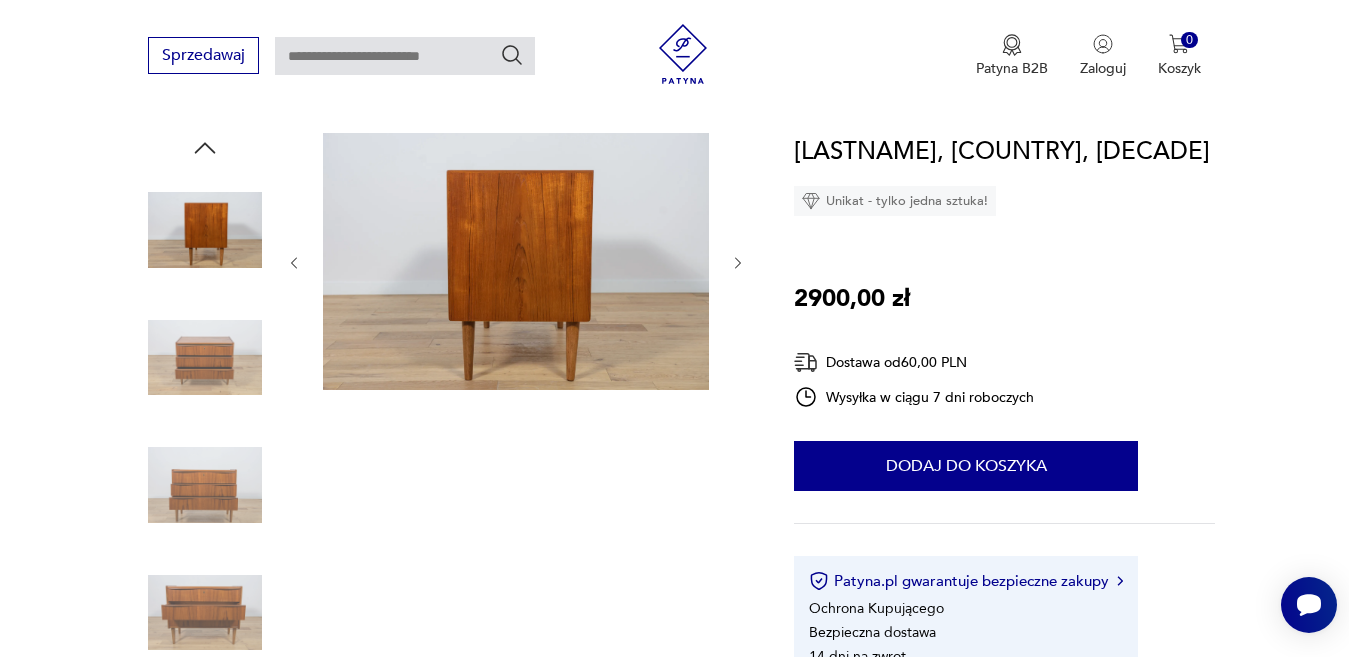 click 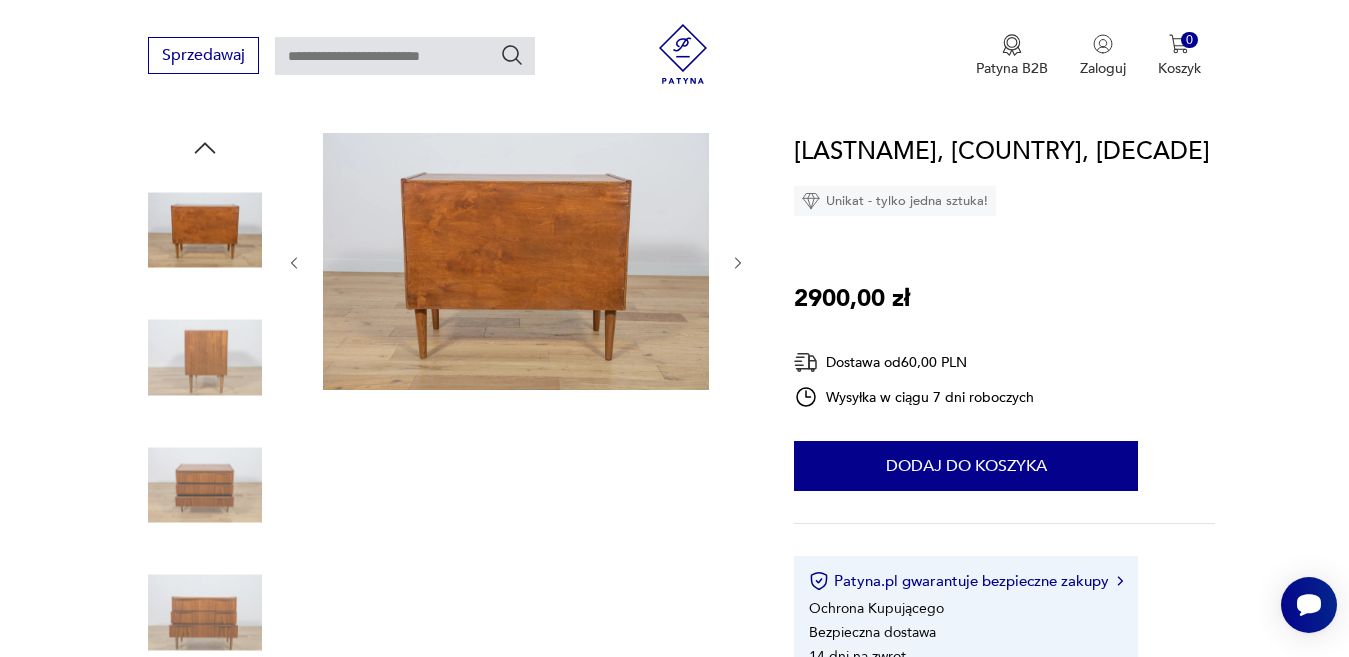 click 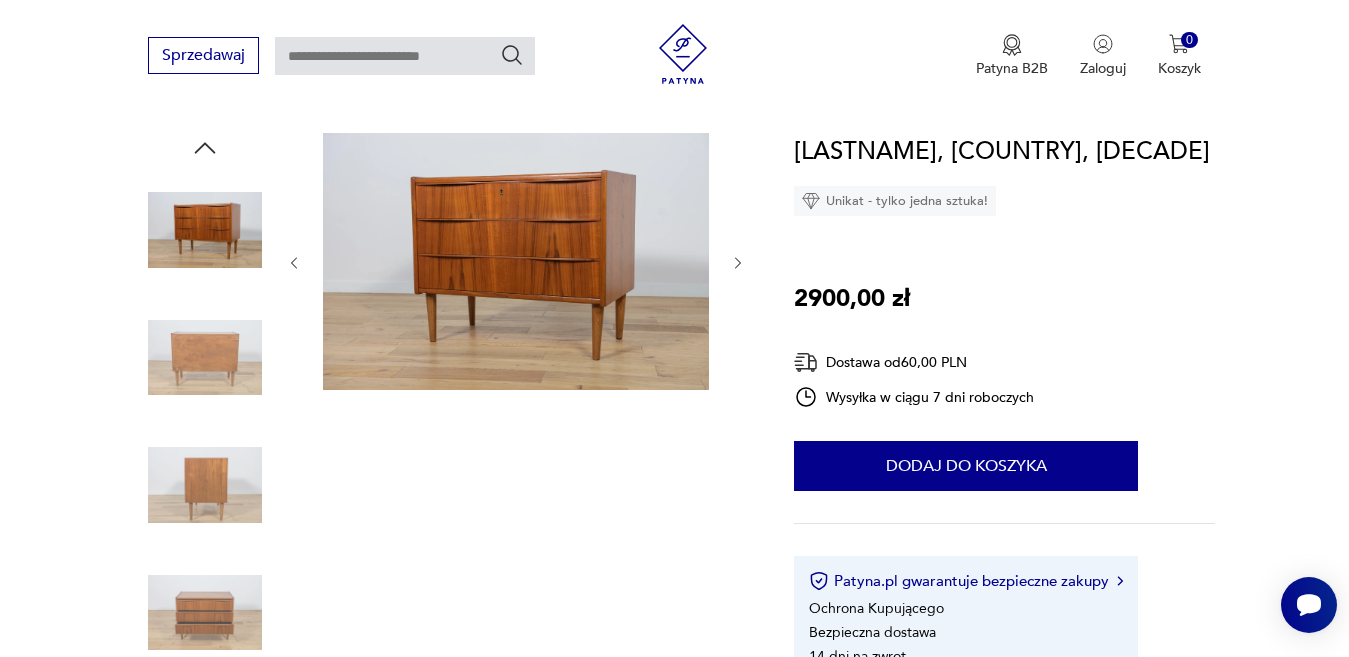 click 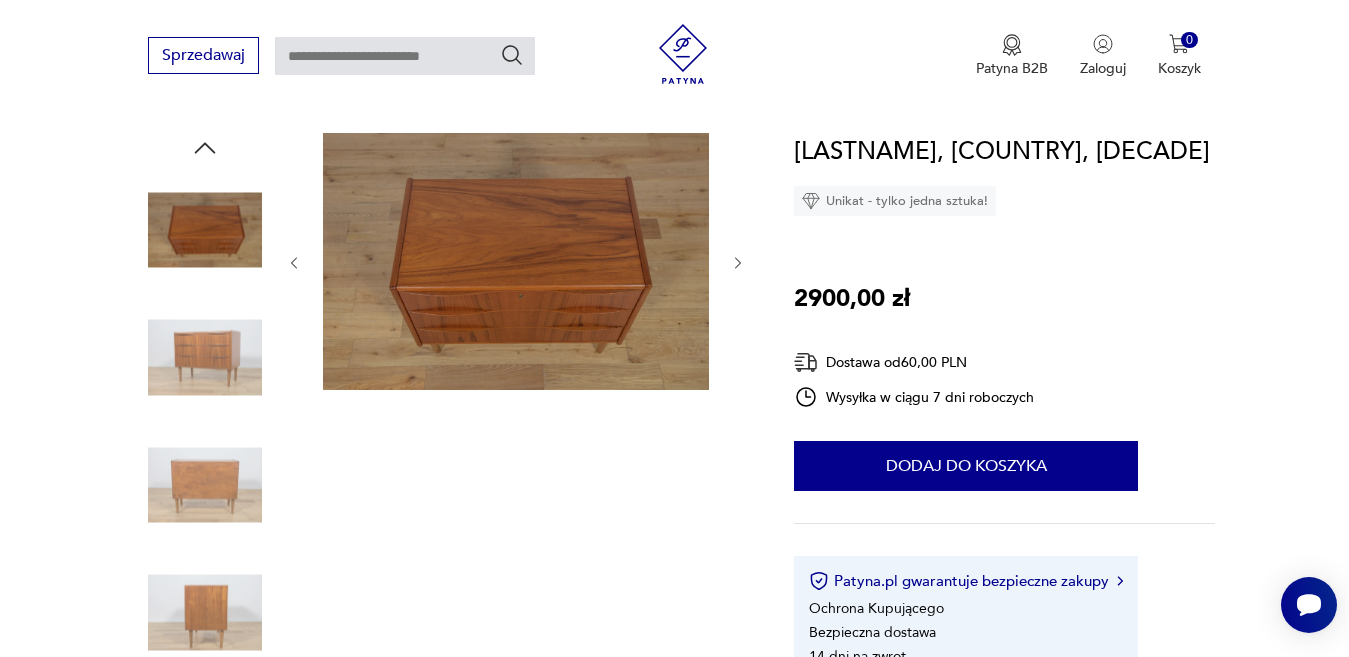 click at bounding box center (205, 358) 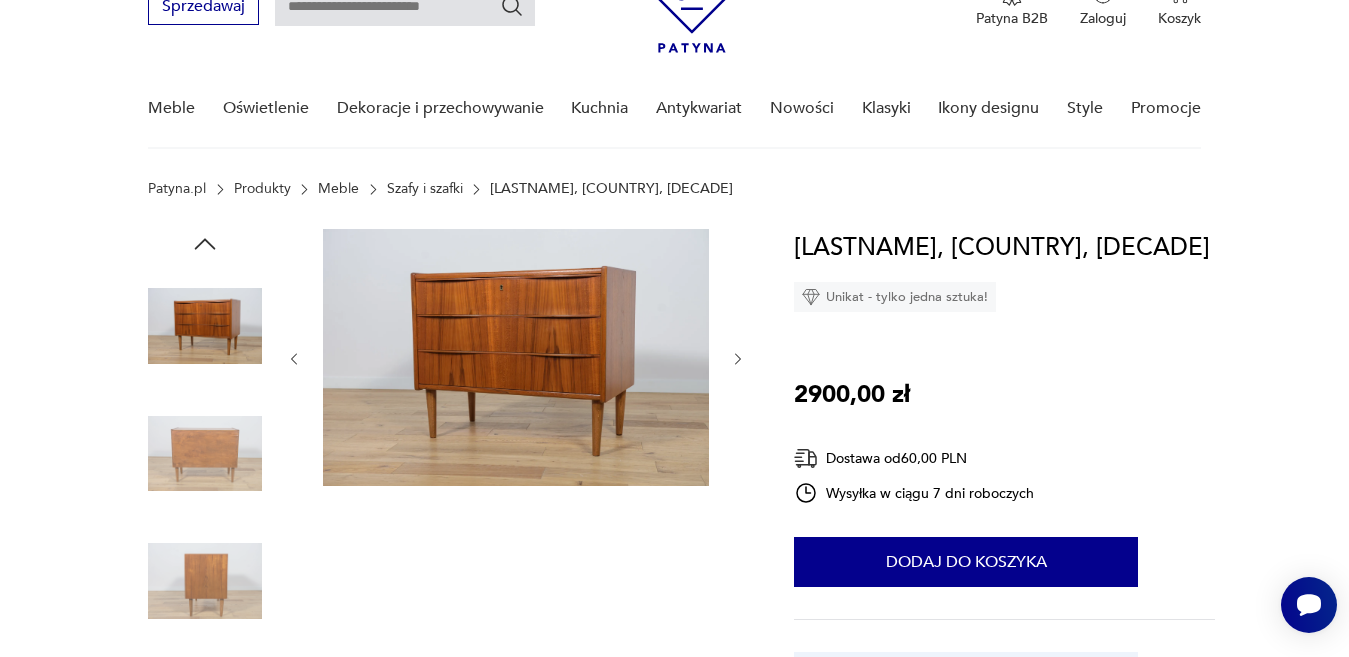 scroll, scrollTop: 99, scrollLeft: 0, axis: vertical 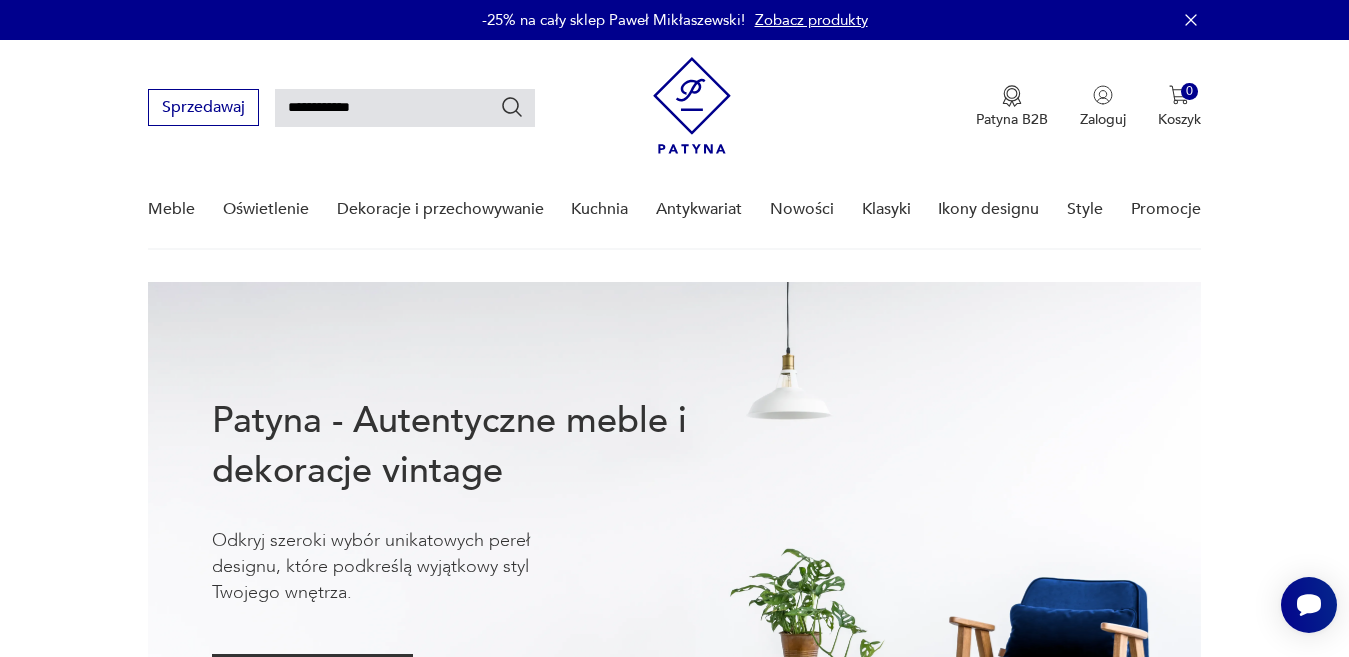 type on "**********" 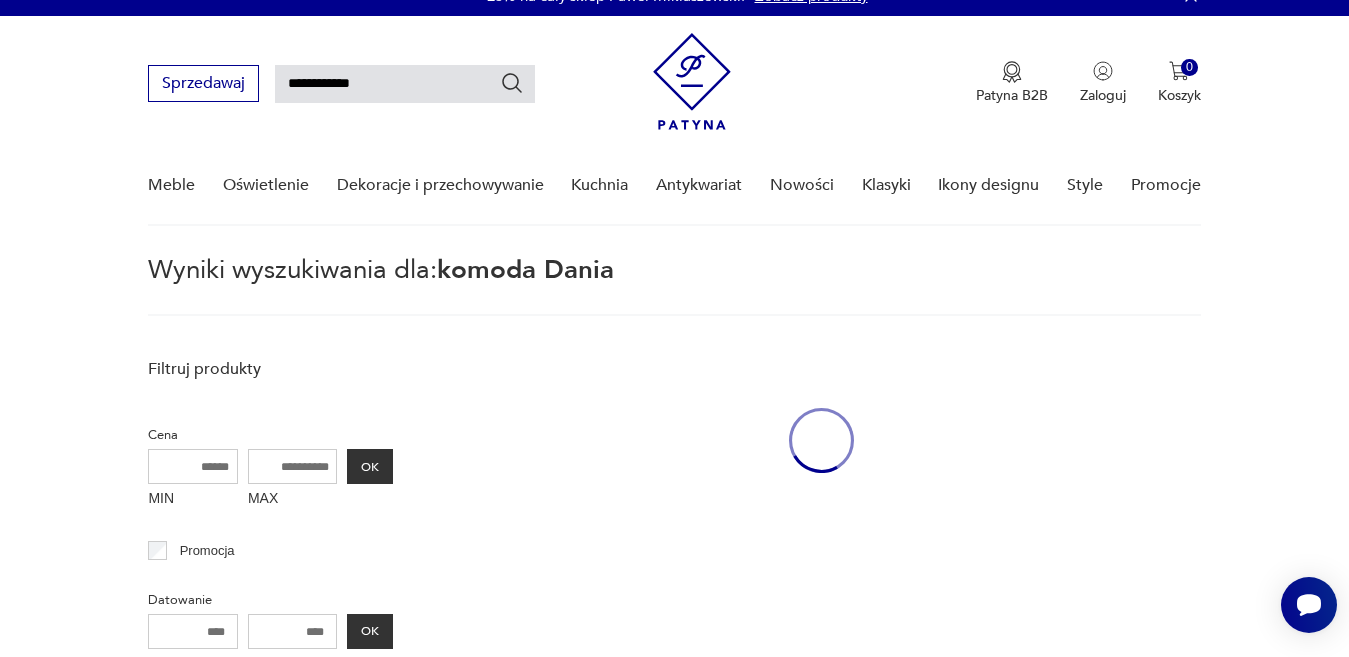 scroll, scrollTop: 71, scrollLeft: 0, axis: vertical 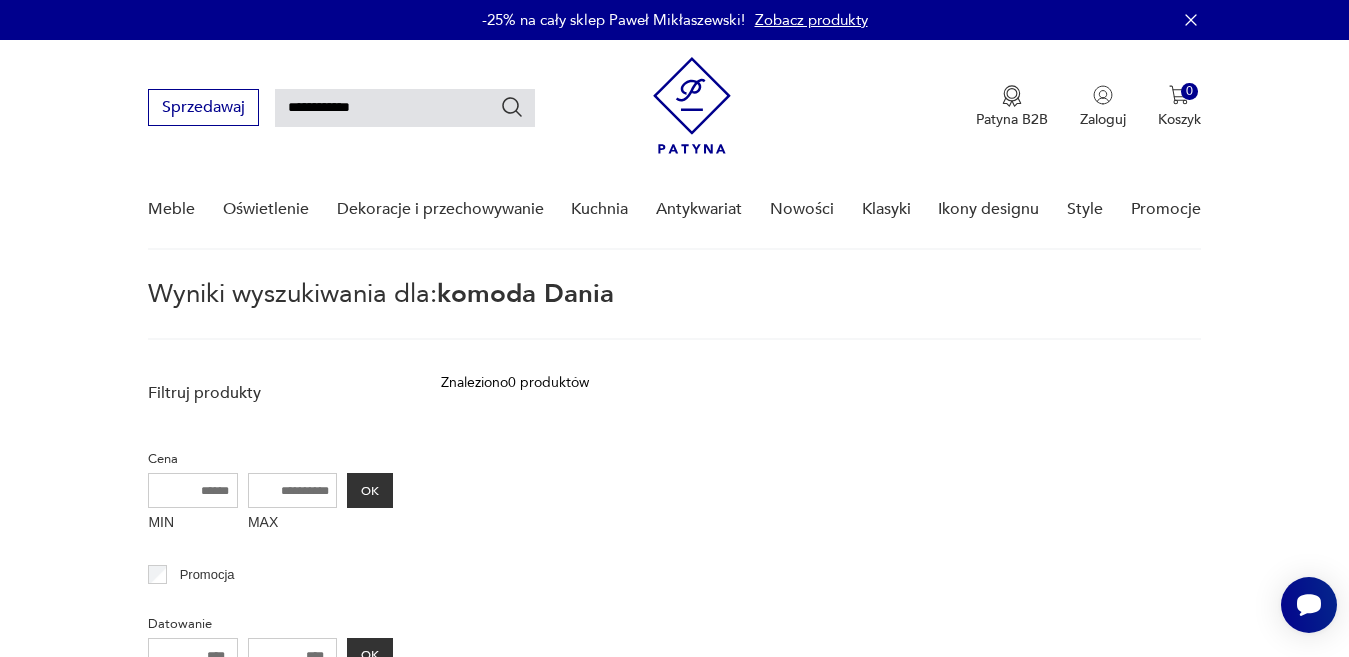 click on "**********" at bounding box center [405, 108] 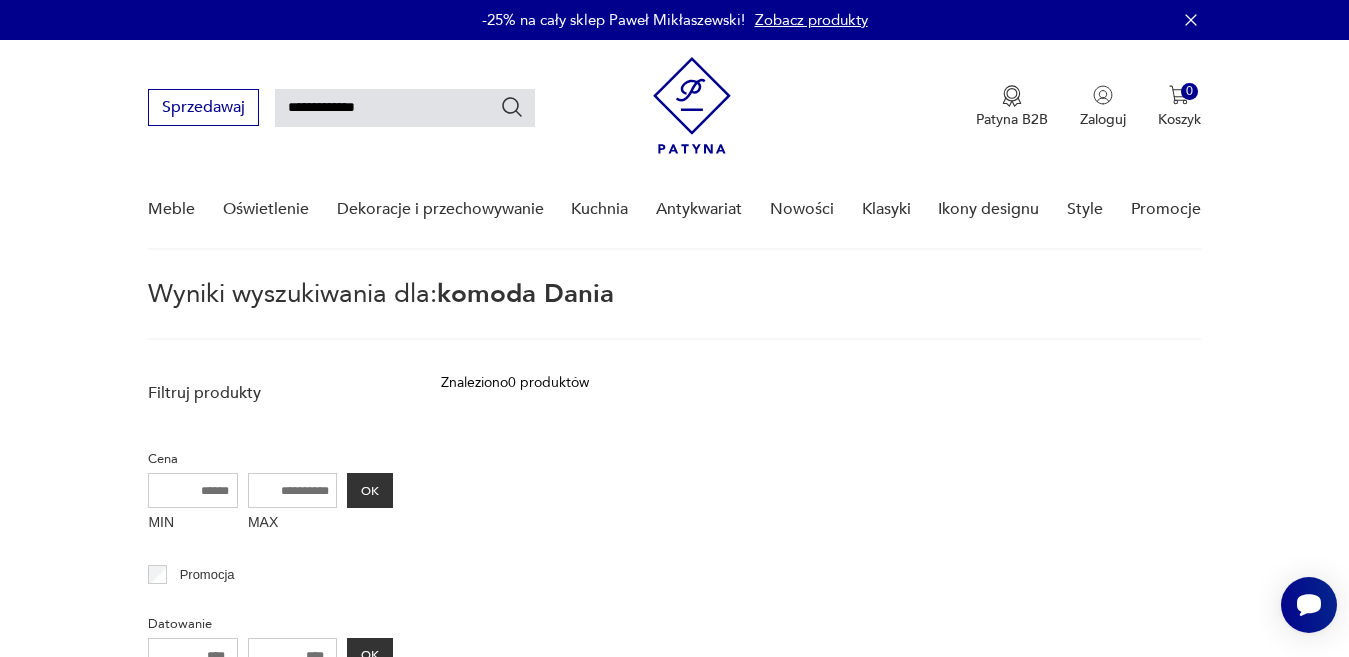 type on "**********" 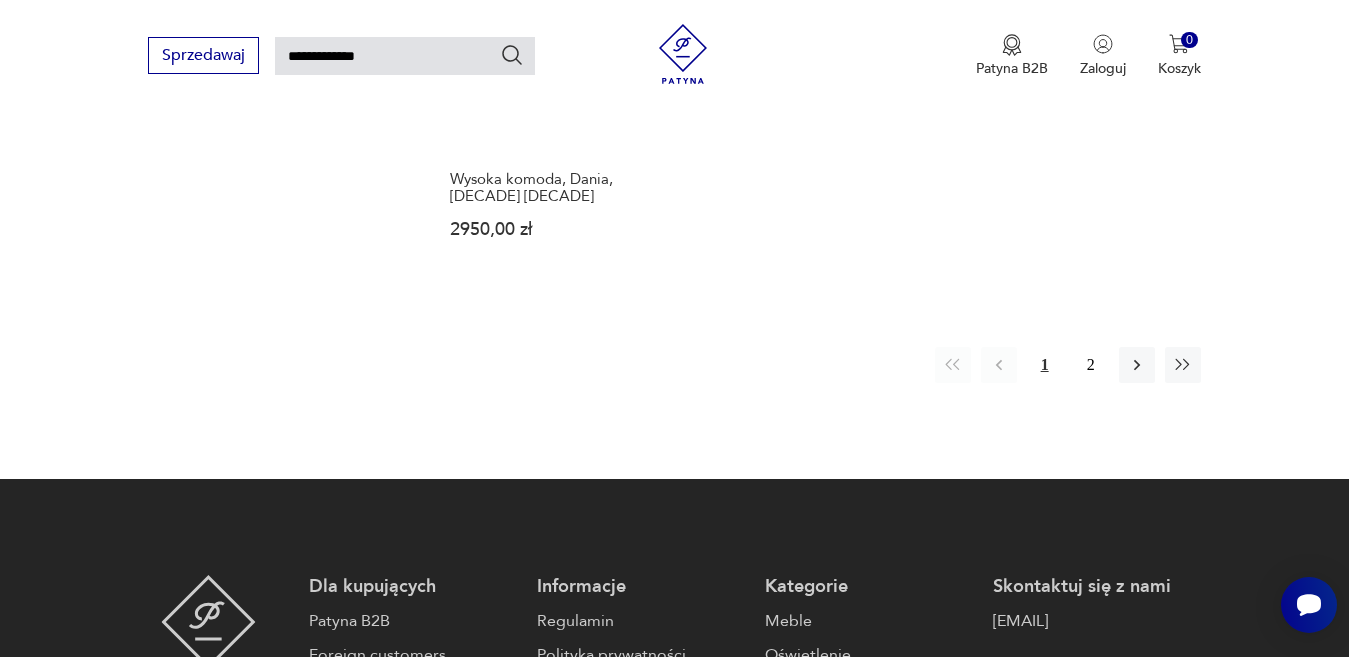 scroll, scrollTop: 2436, scrollLeft: 0, axis: vertical 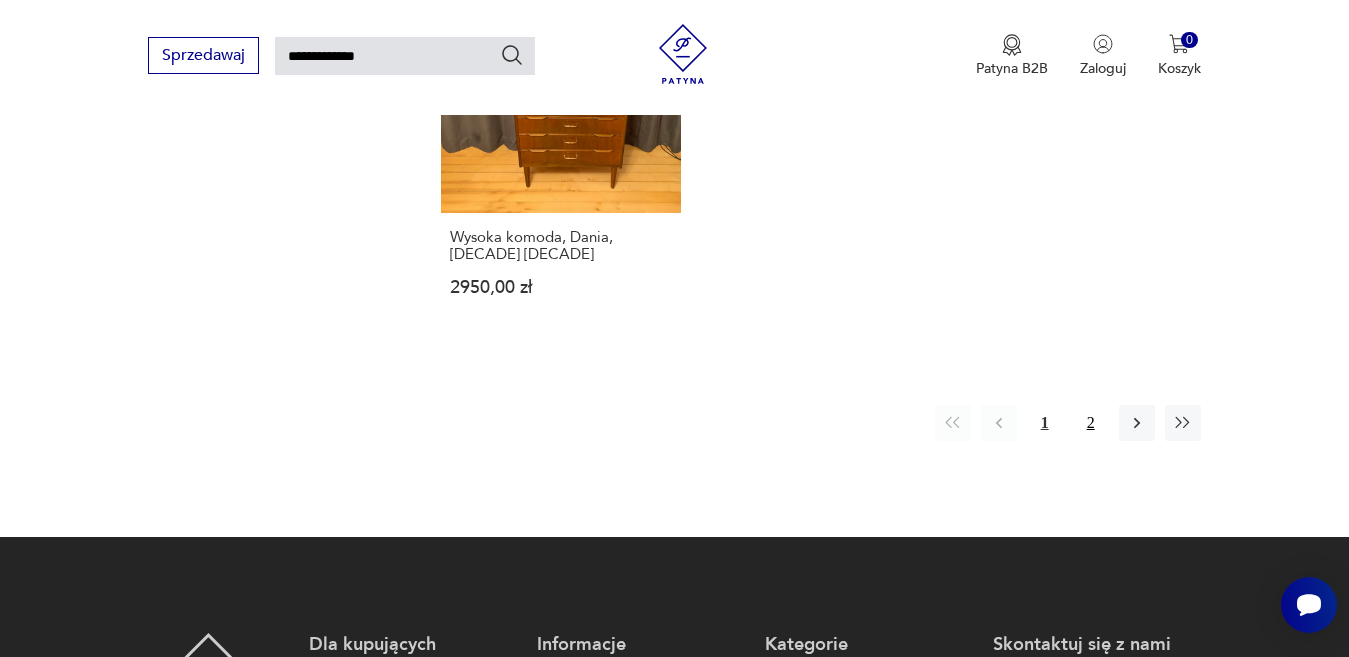 click on "2" at bounding box center (1091, 423) 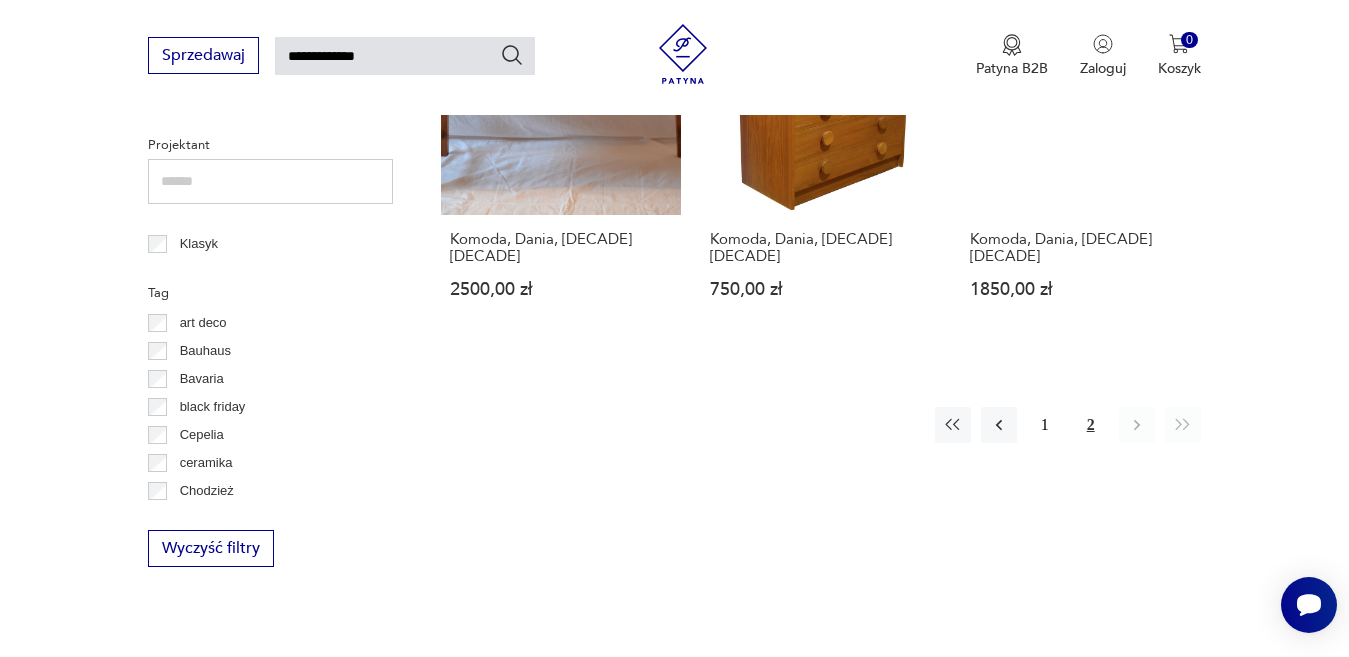 scroll, scrollTop: 662, scrollLeft: 0, axis: vertical 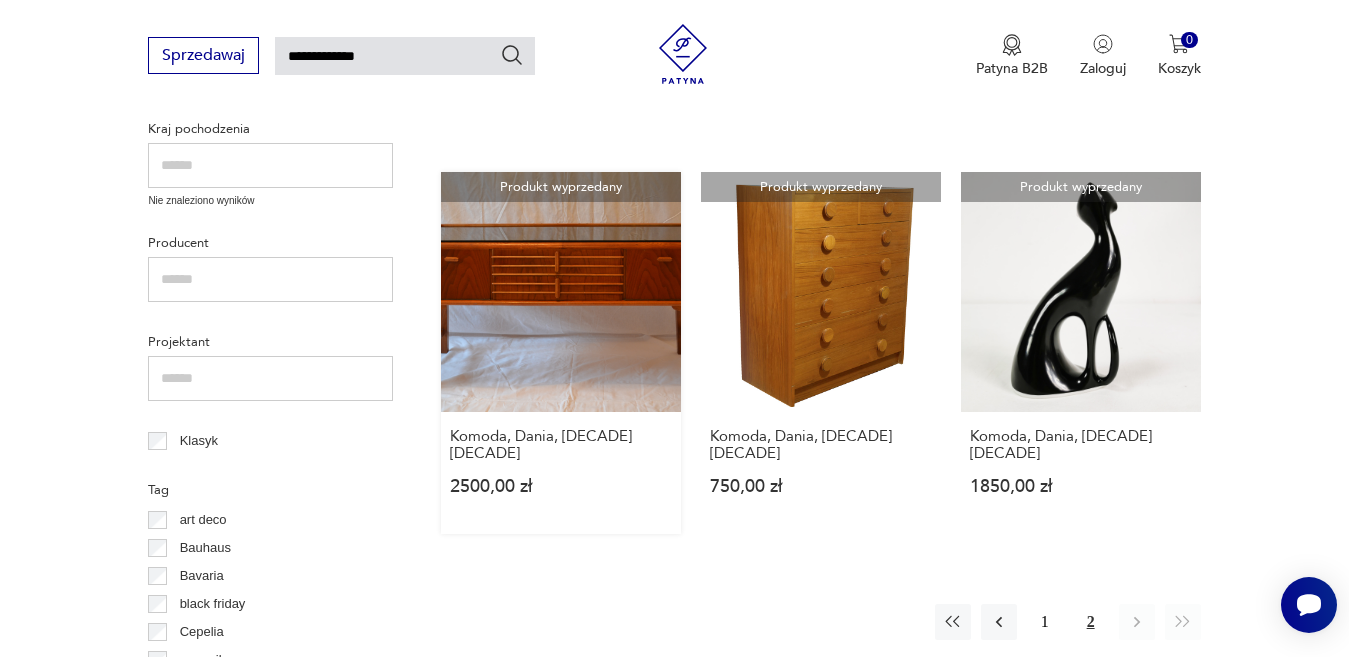 click on "Produkt wyprzedany Komoda, Dania, lata 50. 2500,00 zł" at bounding box center (561, 353) 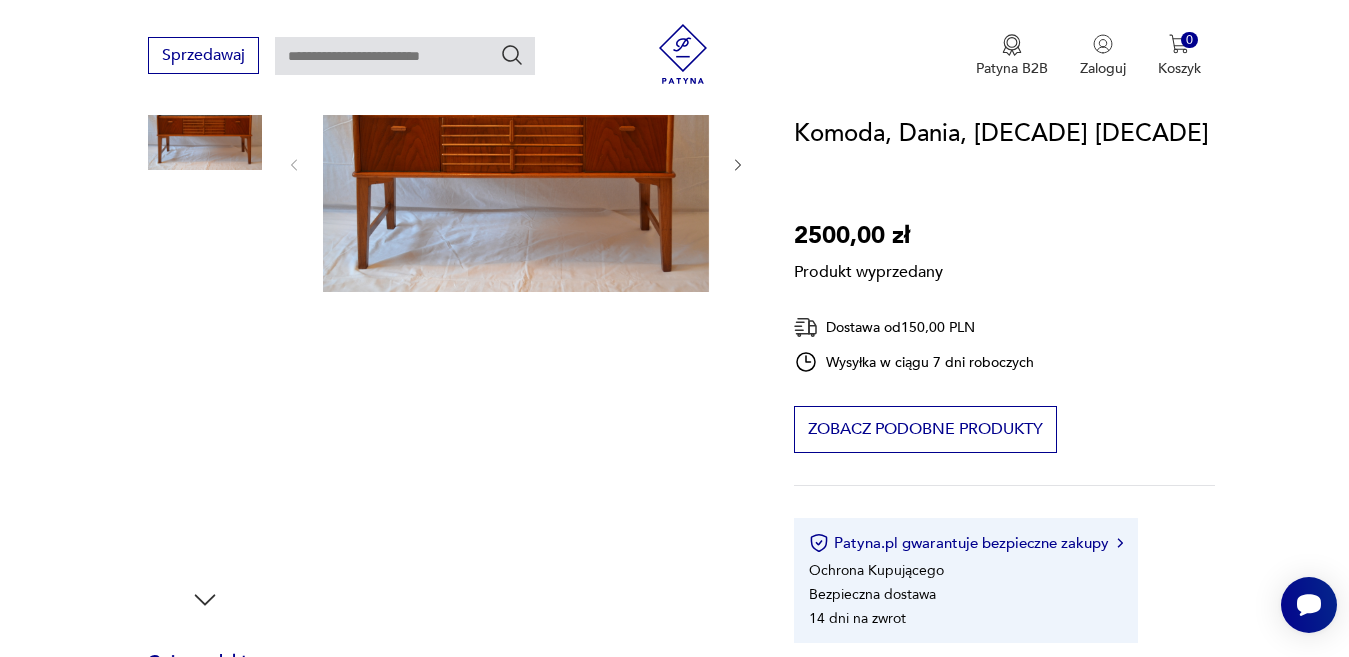 scroll, scrollTop: 296, scrollLeft: 0, axis: vertical 